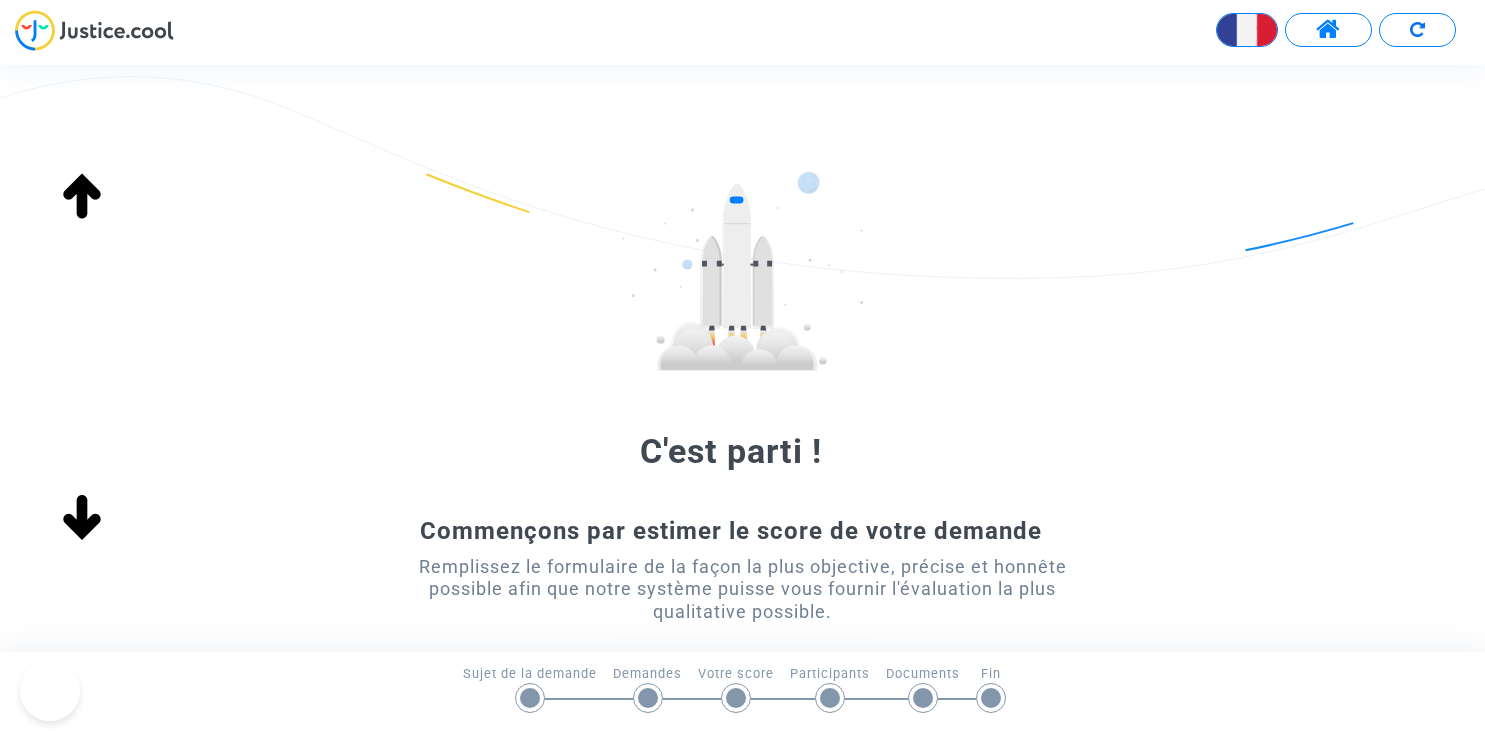 scroll, scrollTop: 0, scrollLeft: 0, axis: both 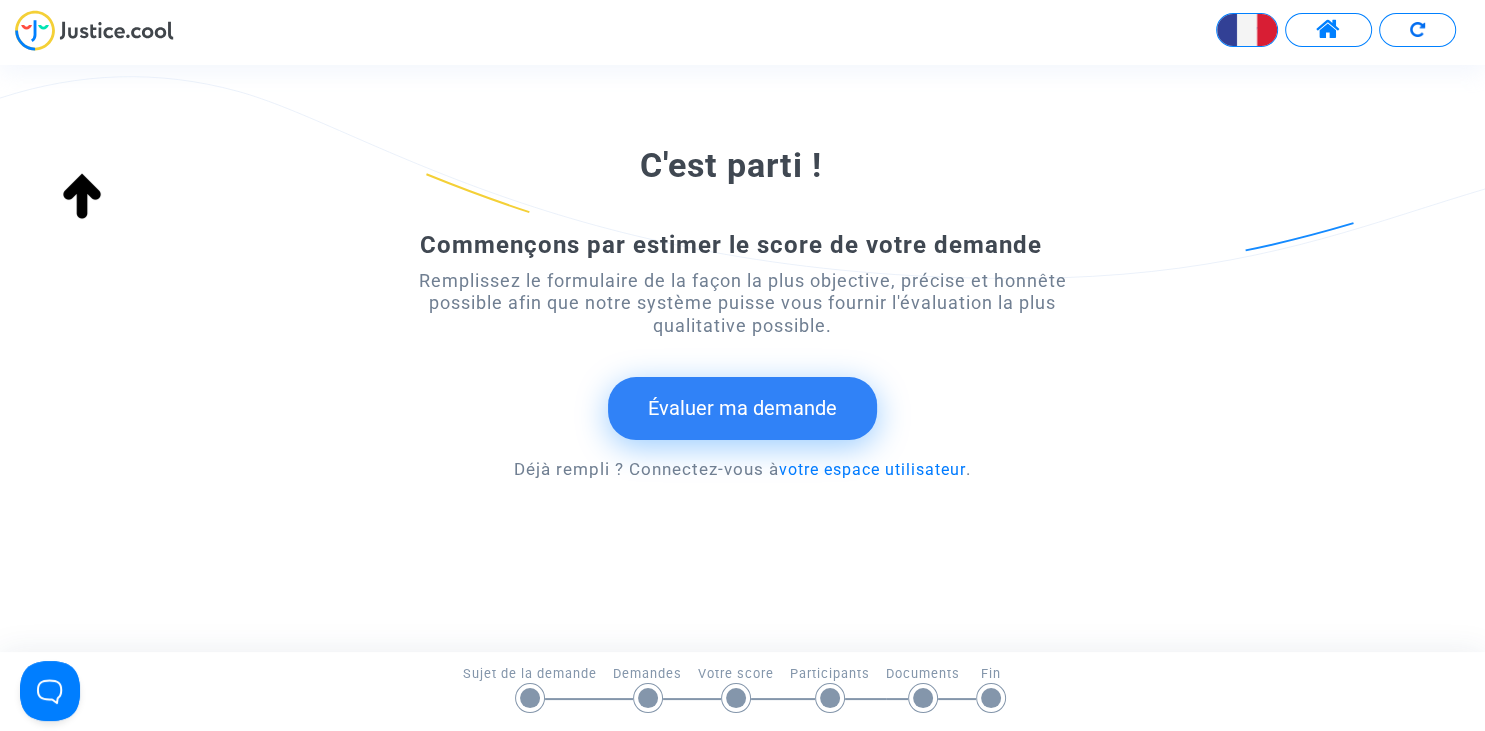 click on "Évaluer ma demande" 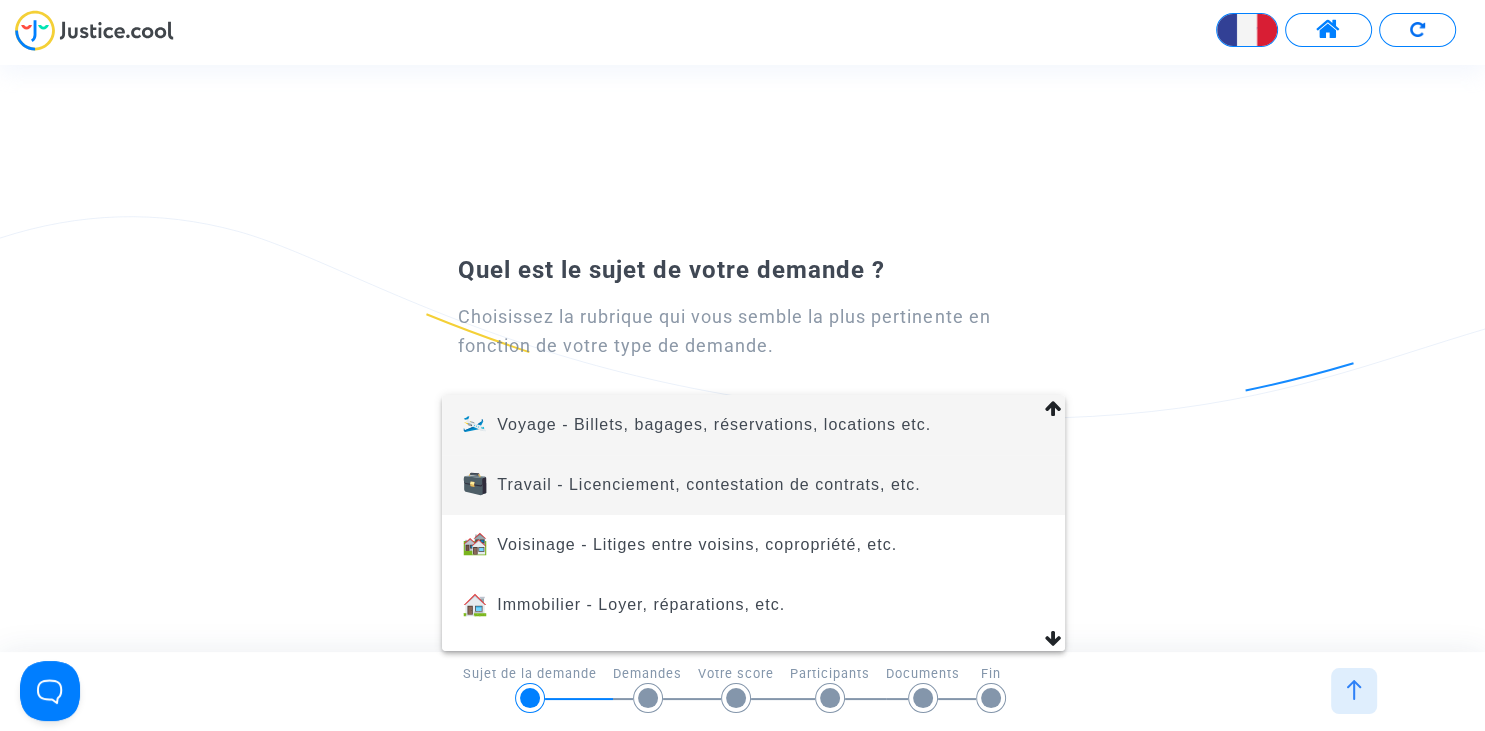 scroll, scrollTop: 129, scrollLeft: 0, axis: vertical 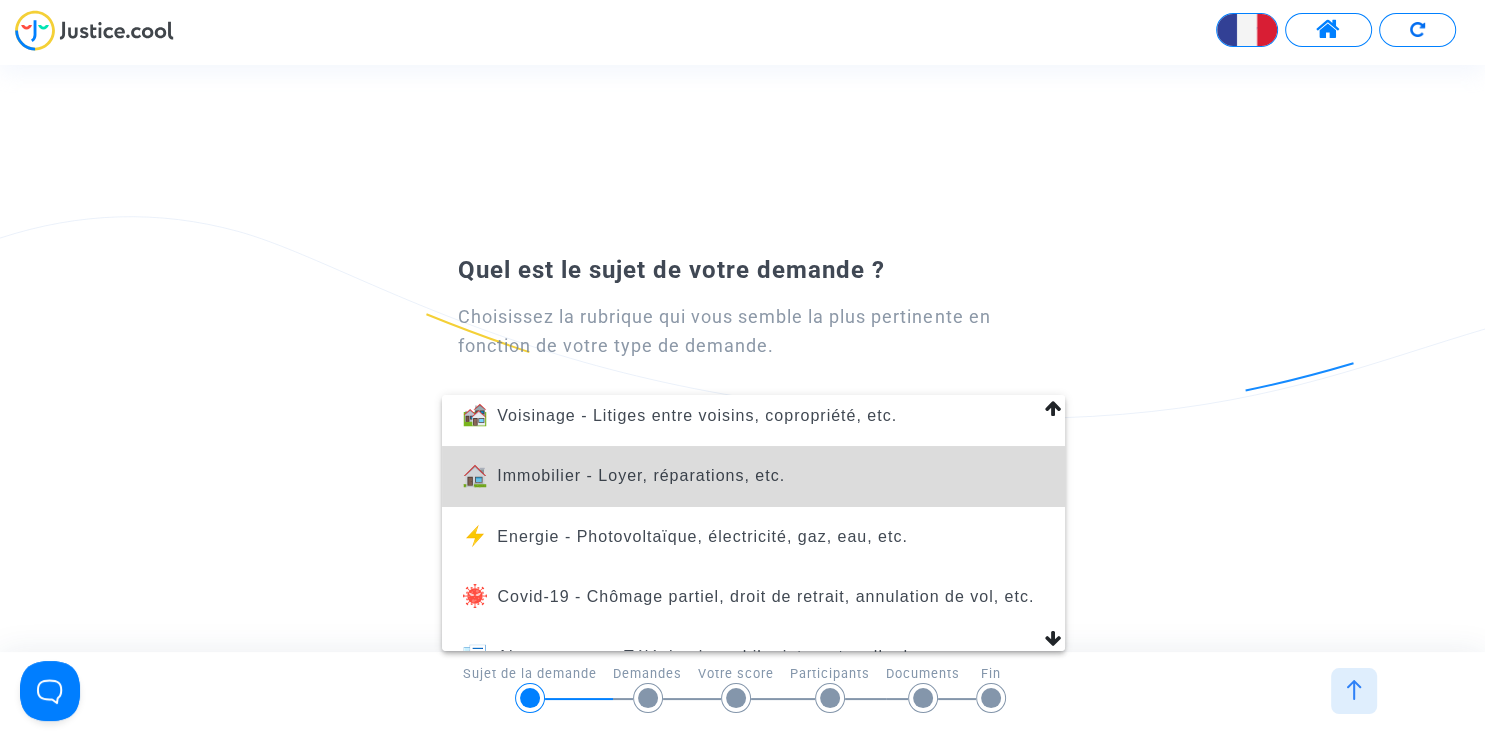 click on "Immobilier - Loyer, réparations, etc." at bounding box center (641, 475) 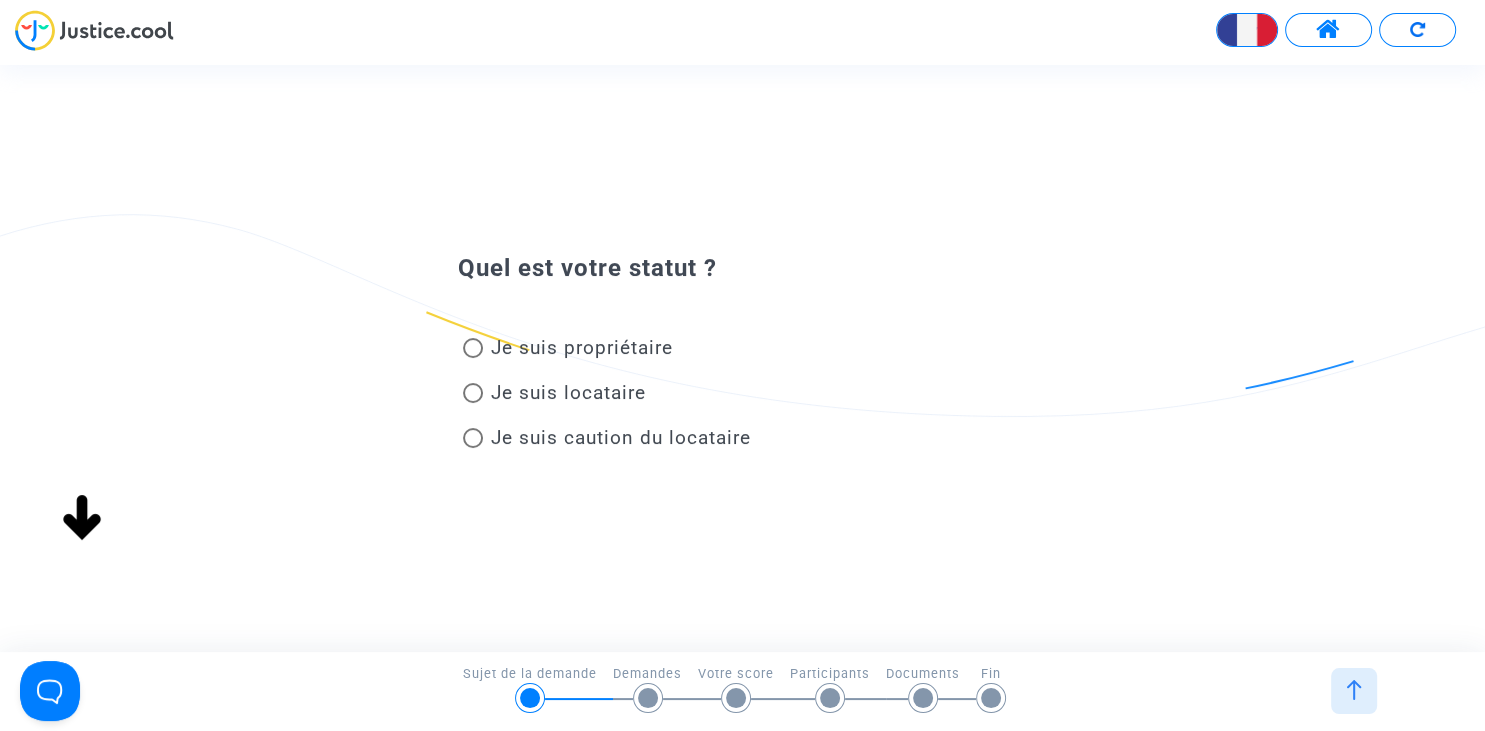 scroll, scrollTop: 0, scrollLeft: 0, axis: both 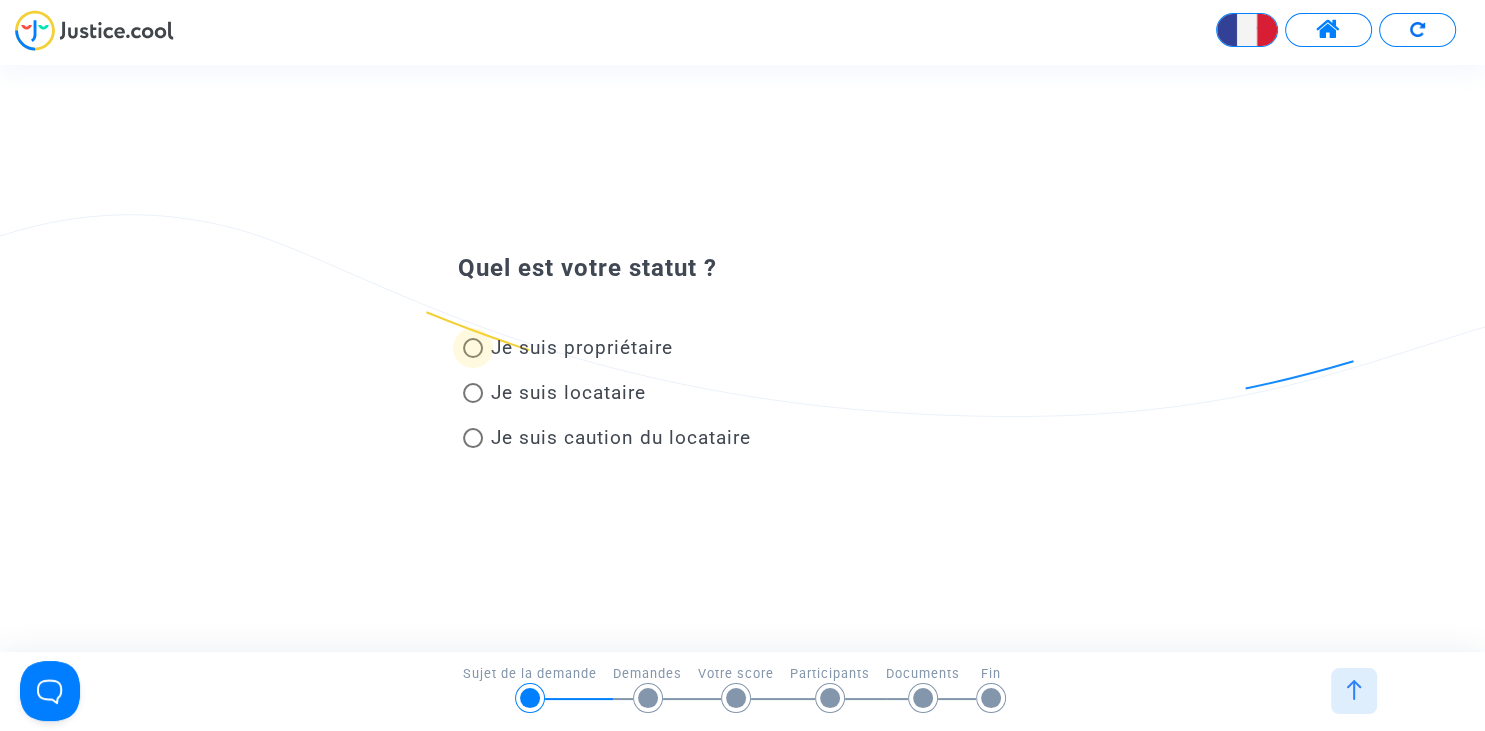 click on "Je suis propriétaire" at bounding box center [582, 347] 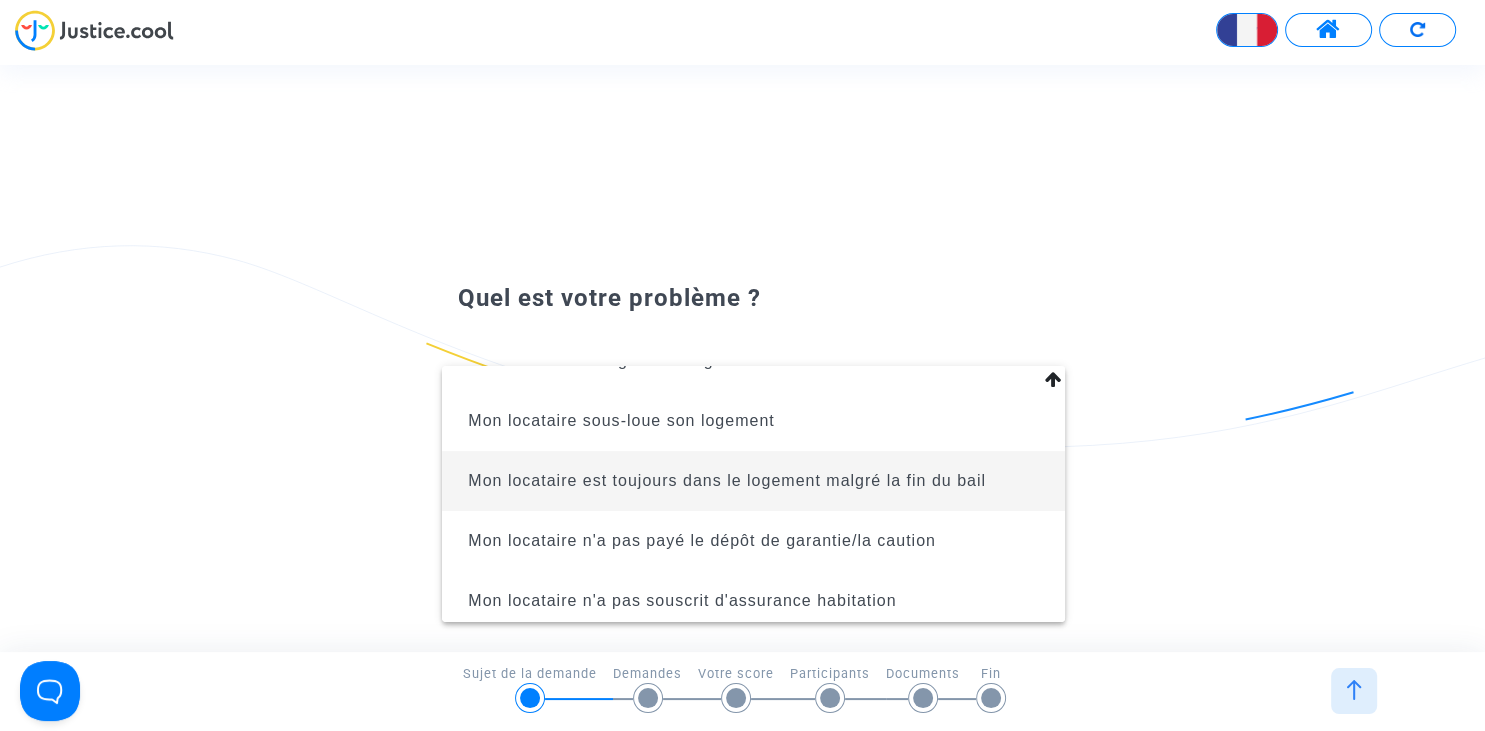 scroll, scrollTop: 164, scrollLeft: 0, axis: vertical 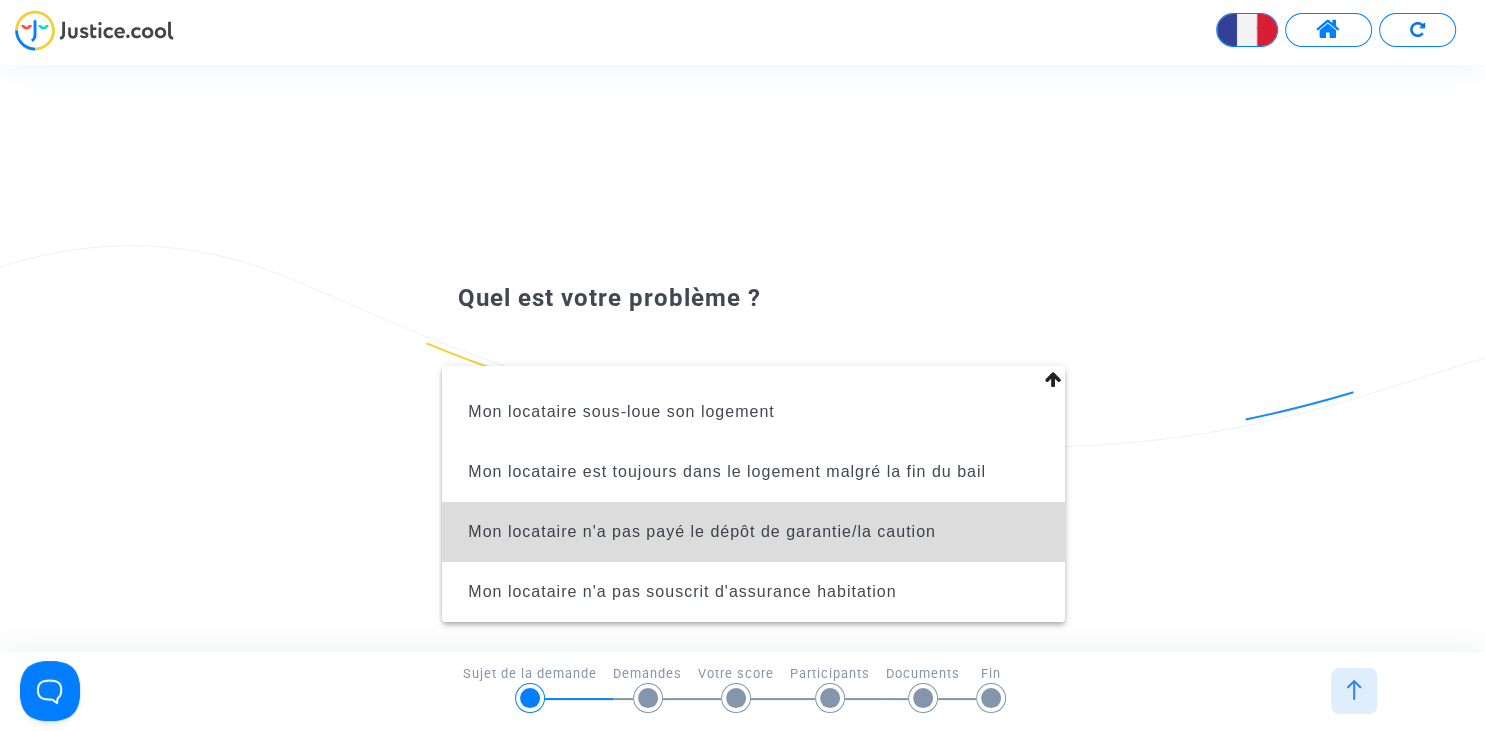 click on "Mon locataire n'a pas payé le dépôt de garantie/la caution" at bounding box center [702, 531] 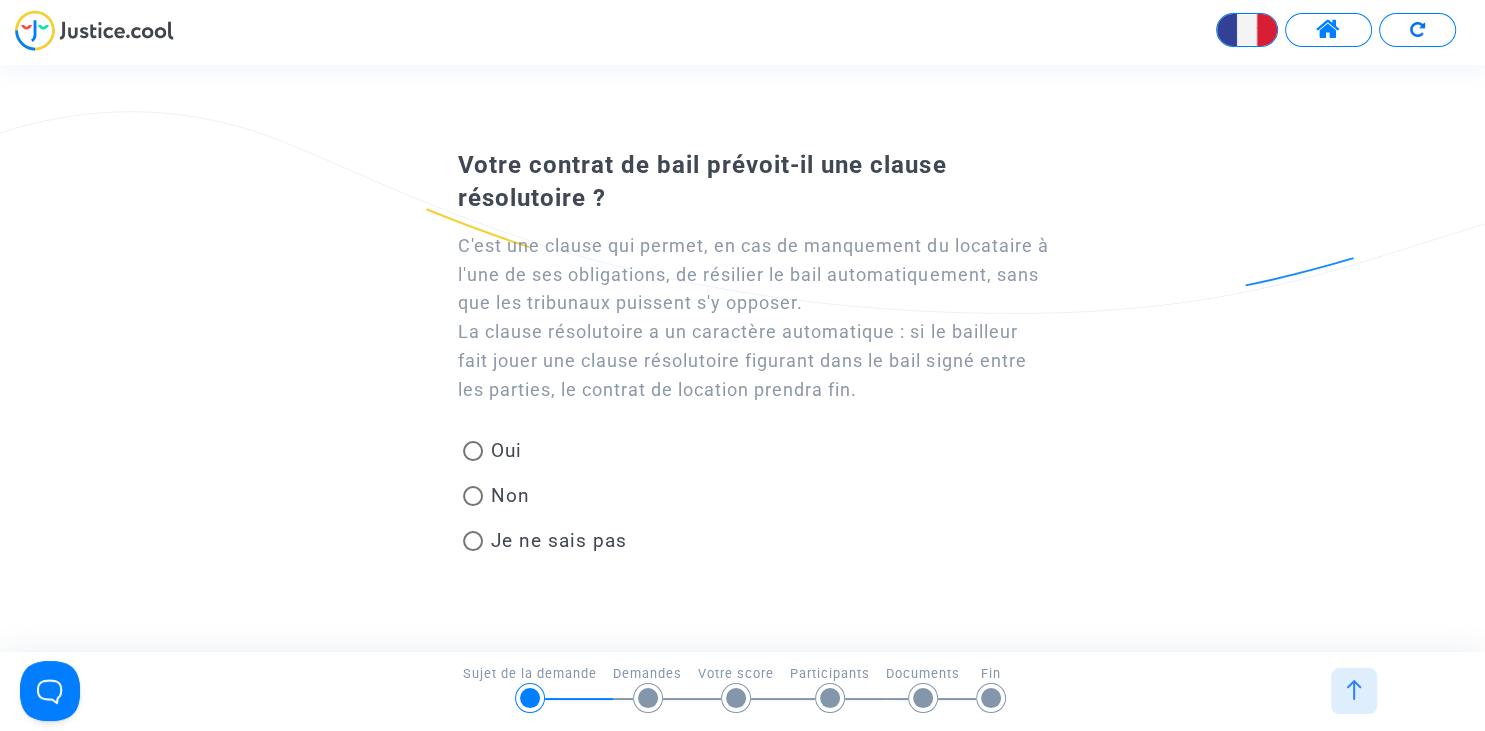 click at bounding box center (473, 451) 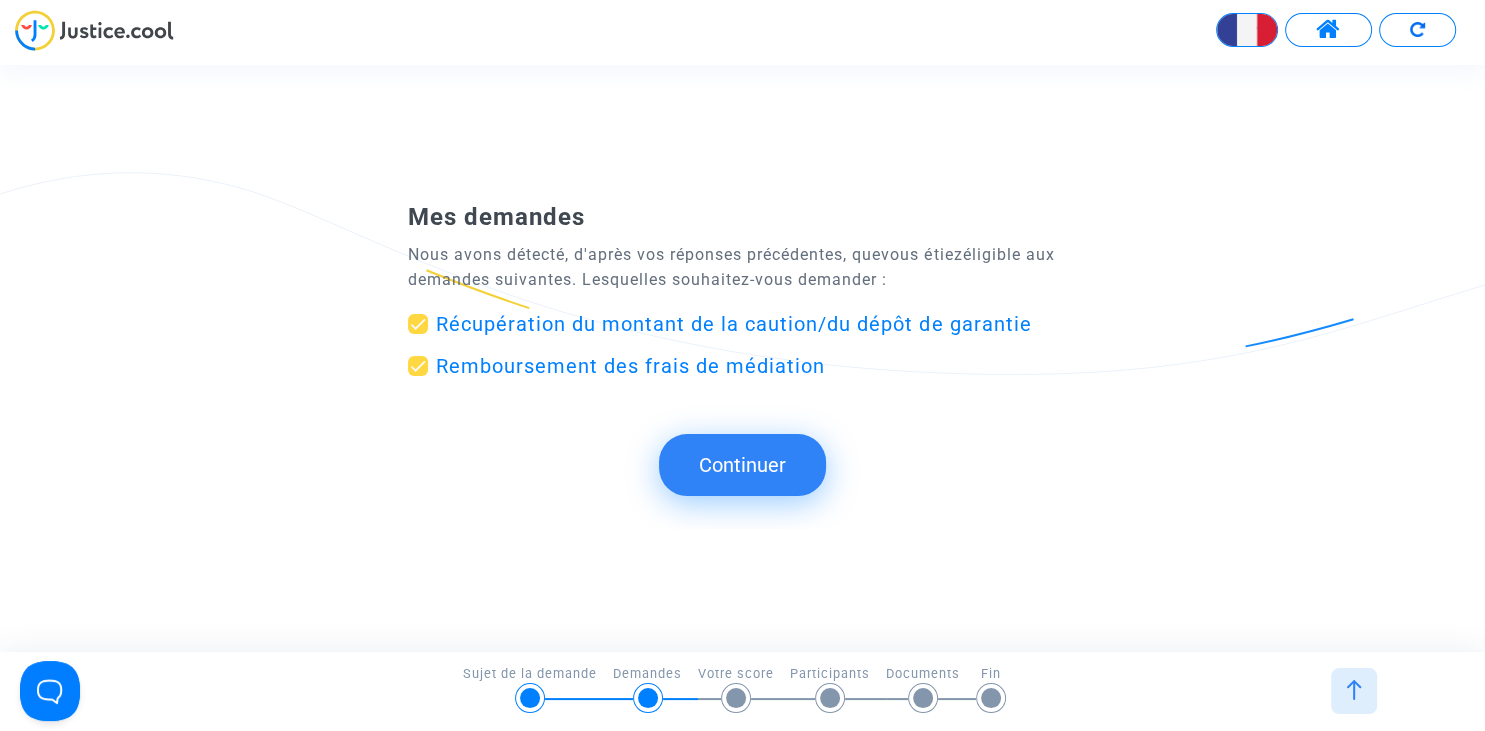 click on "Continuer" 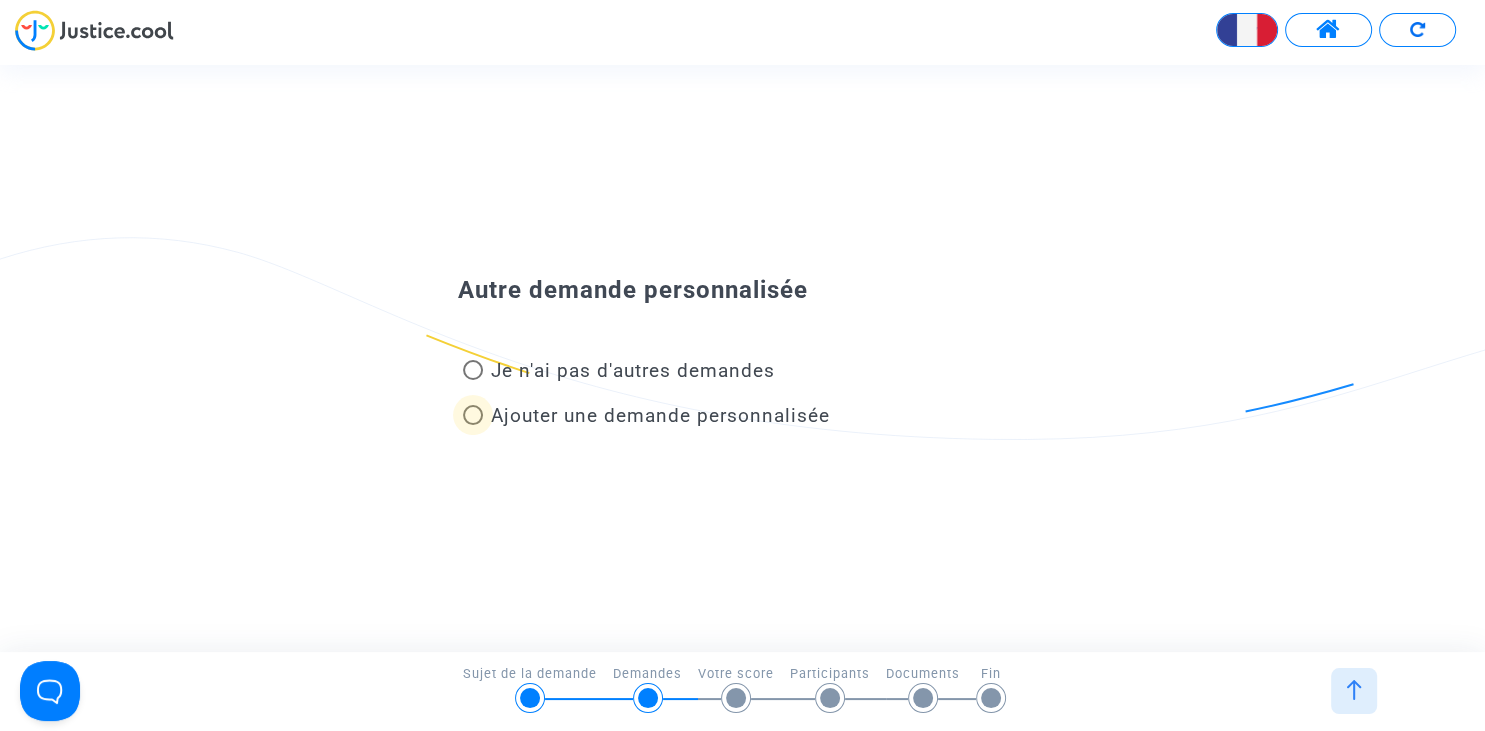 click on "Ajouter une demande personnalisée" at bounding box center [660, 415] 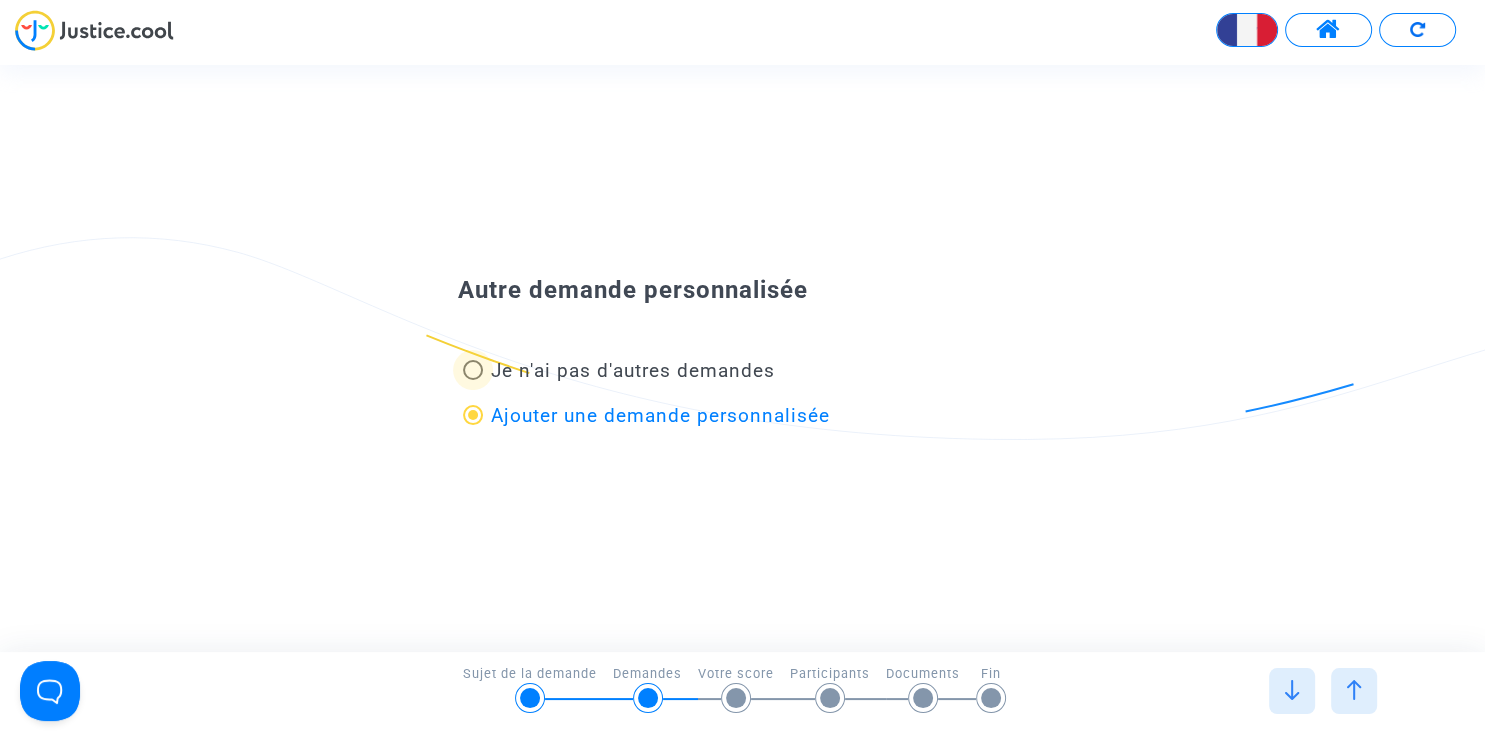 click on "Je n'ai pas d'autres demandes" at bounding box center [633, 370] 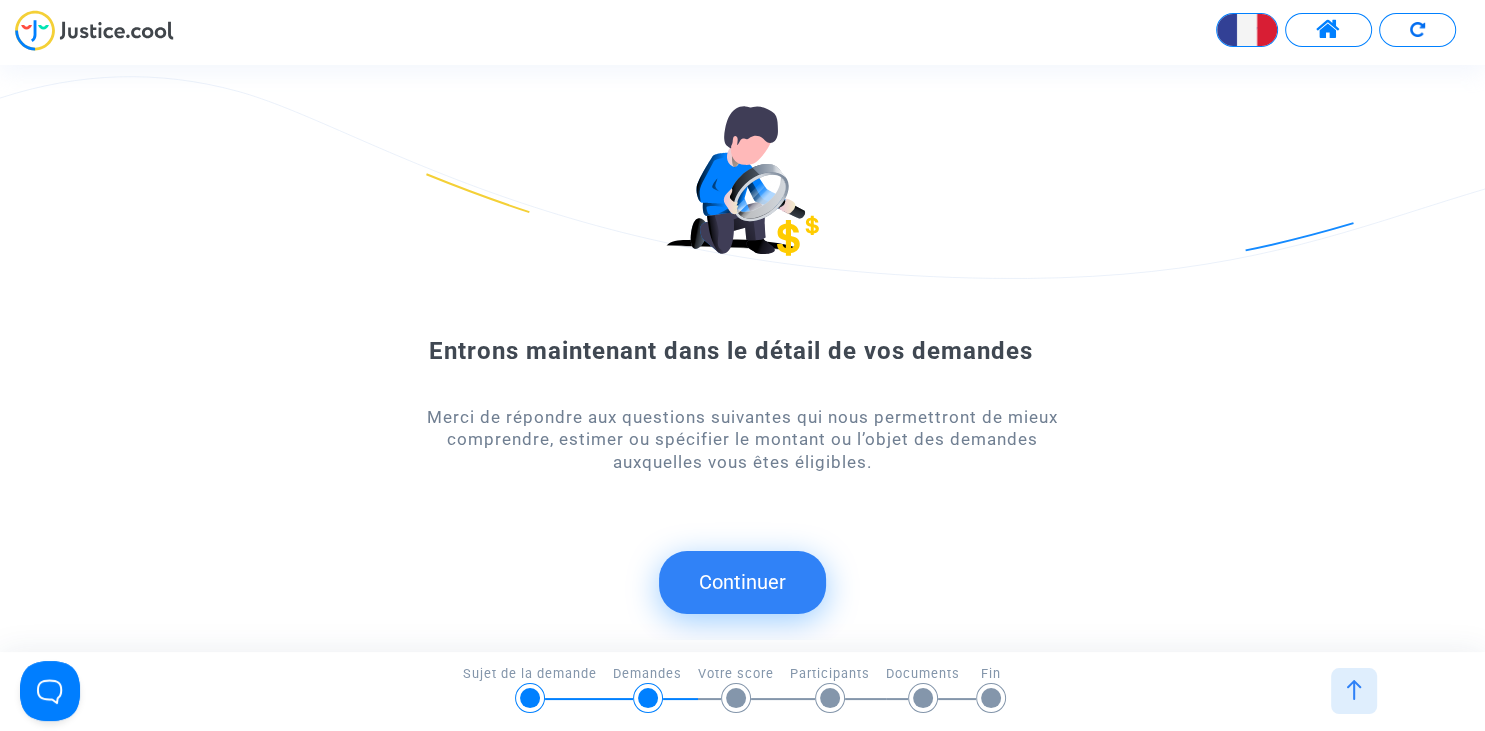 click on "Continuer" 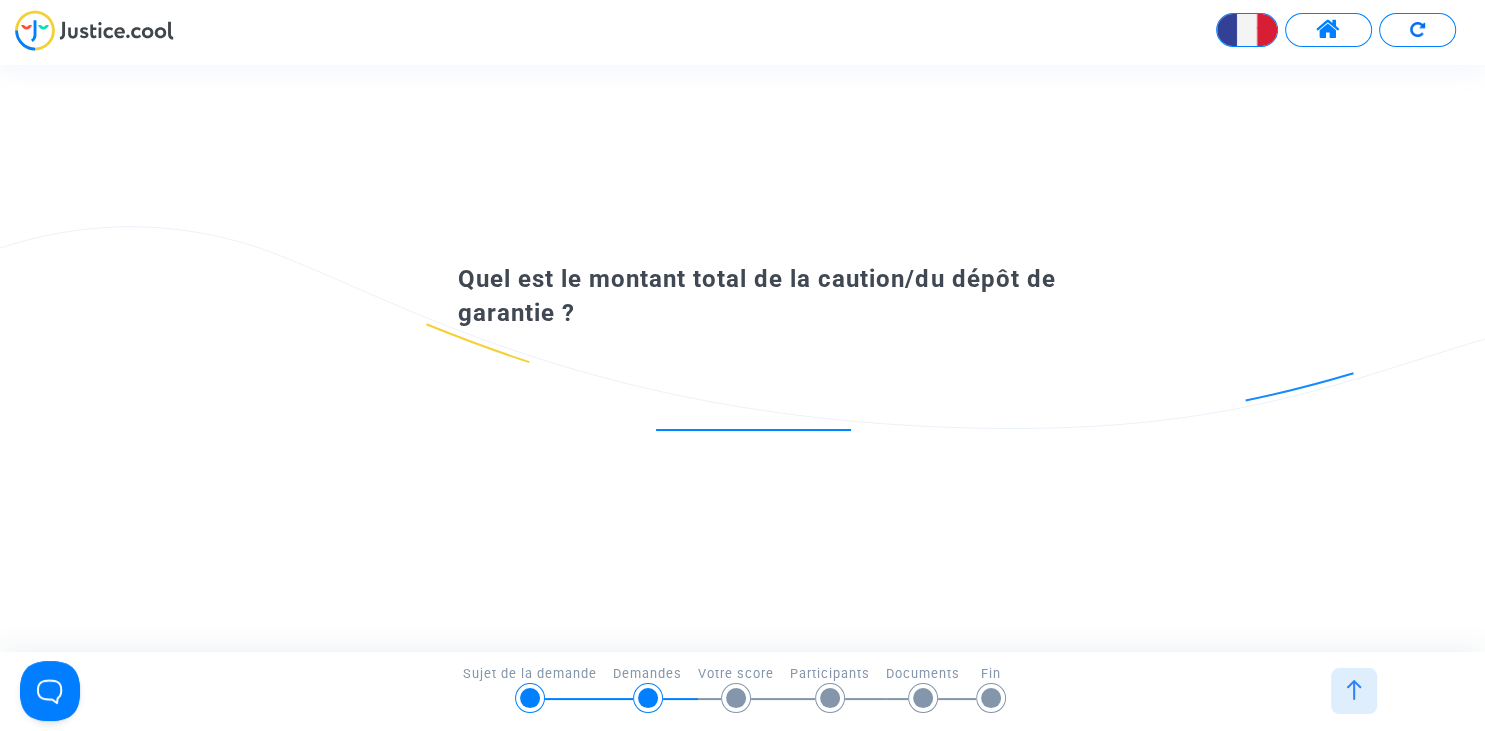click at bounding box center [753, 409] 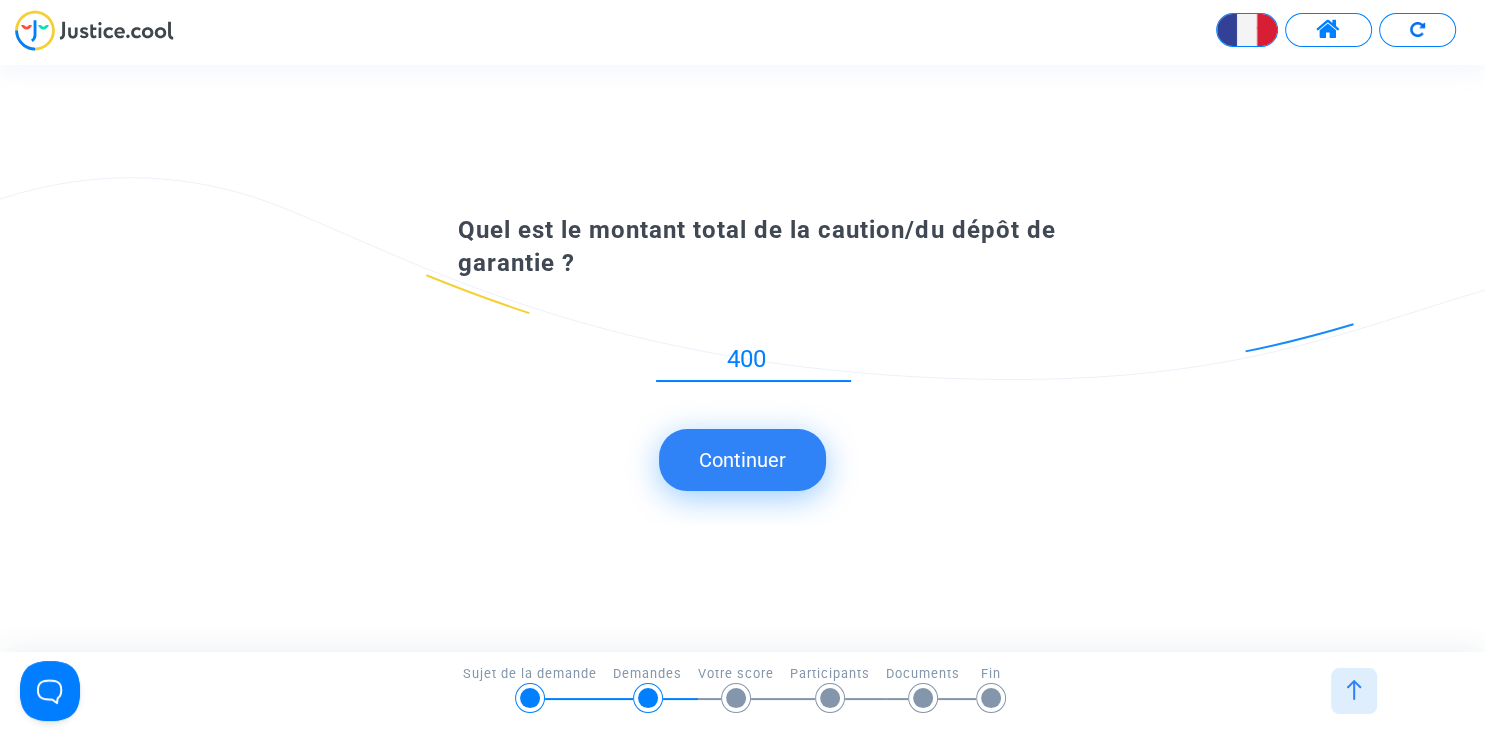 type on "400" 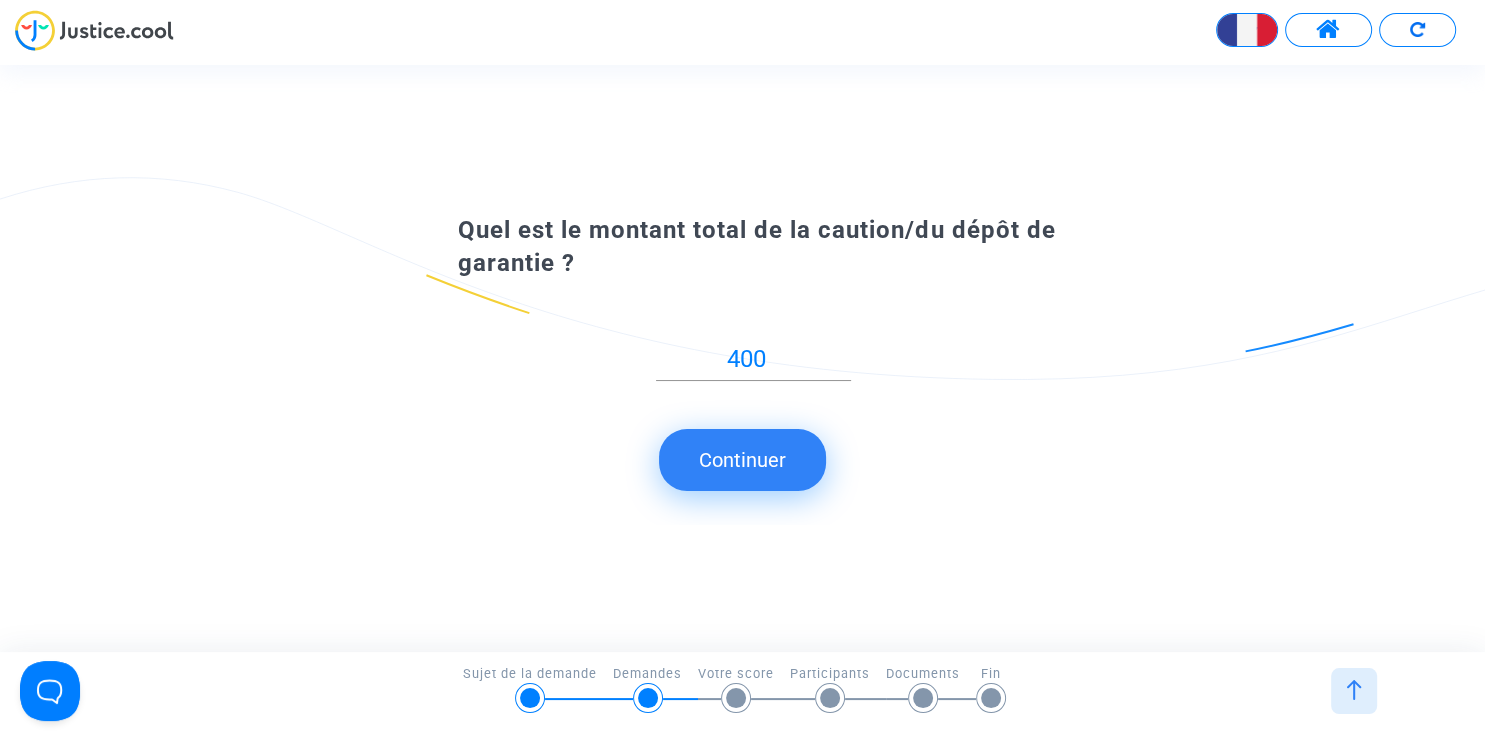 click on "Continuer" 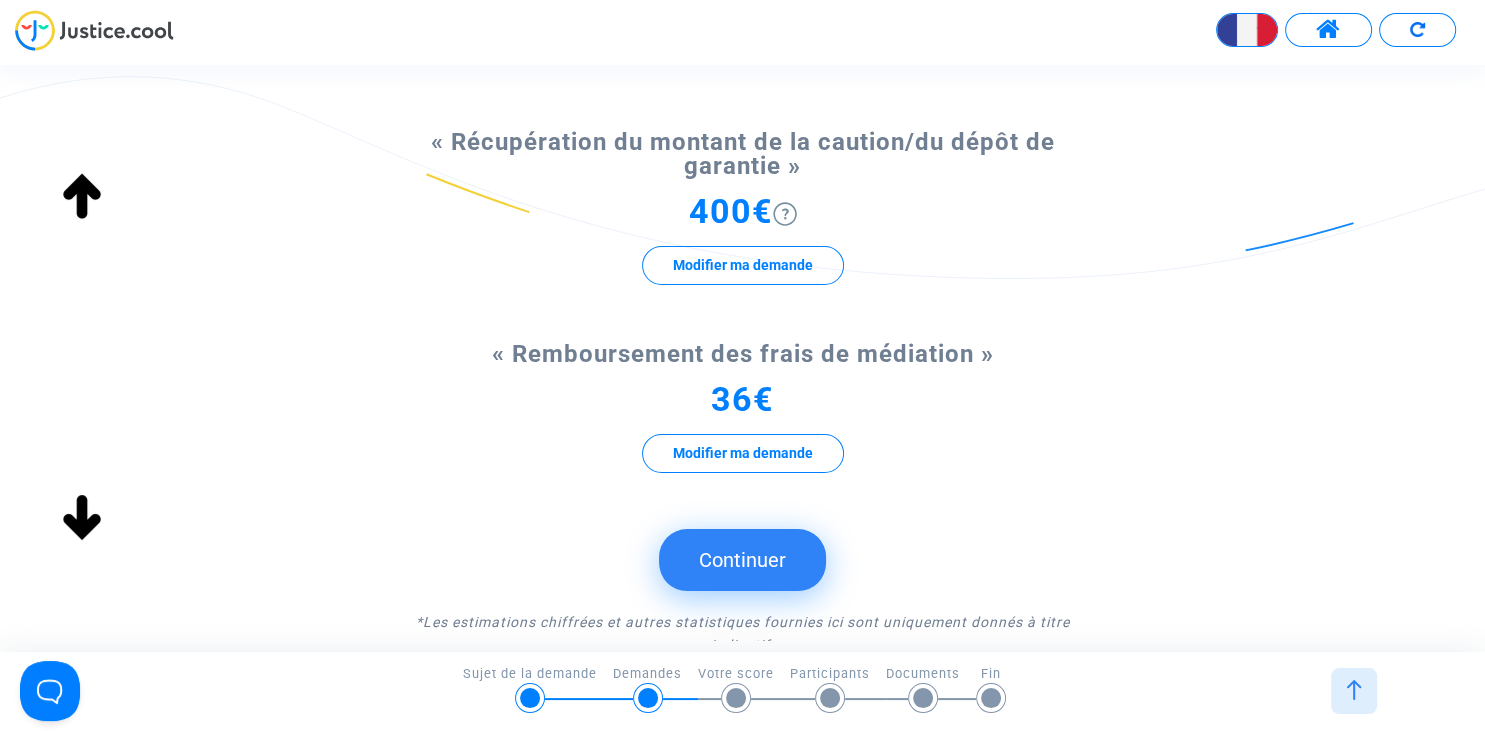 scroll, scrollTop: 230, scrollLeft: 0, axis: vertical 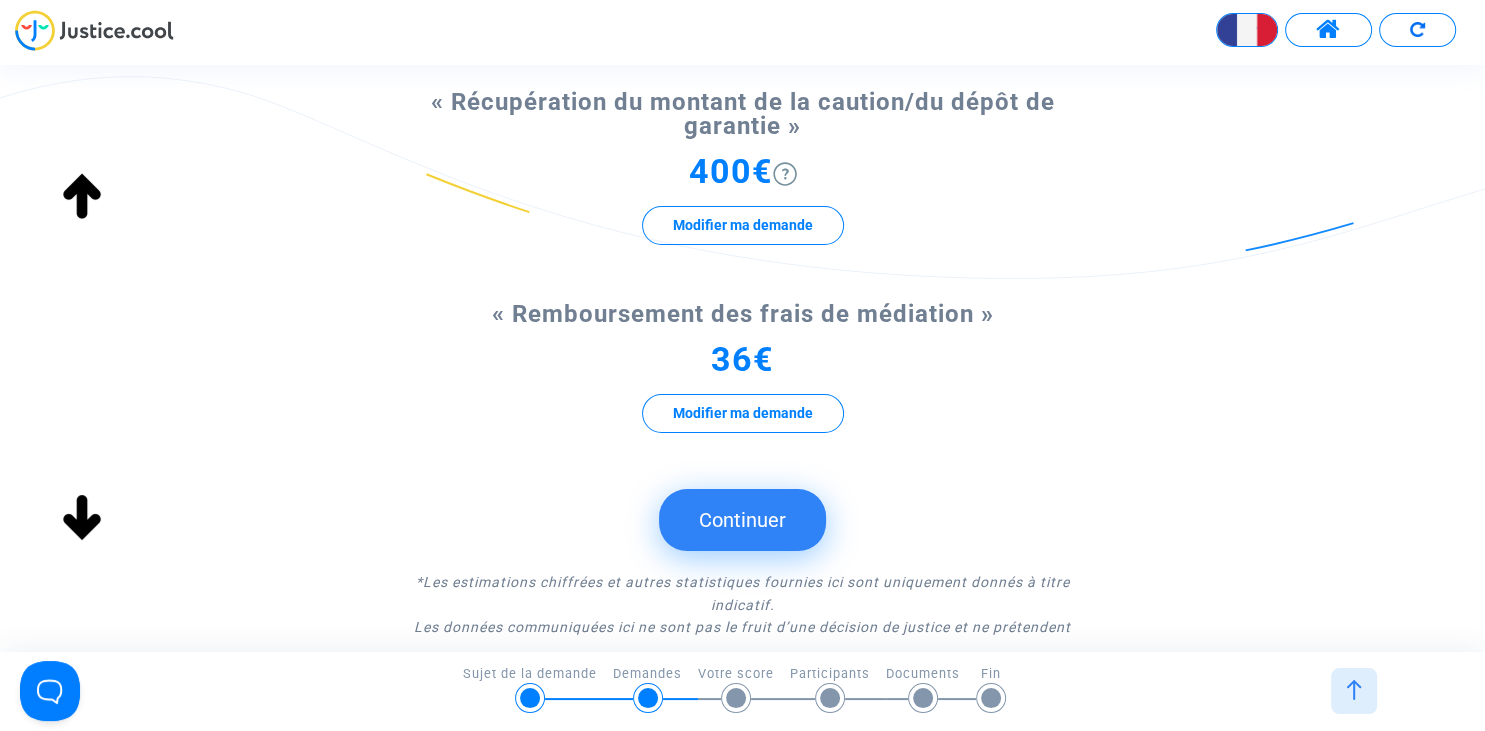 click on "Continuer" 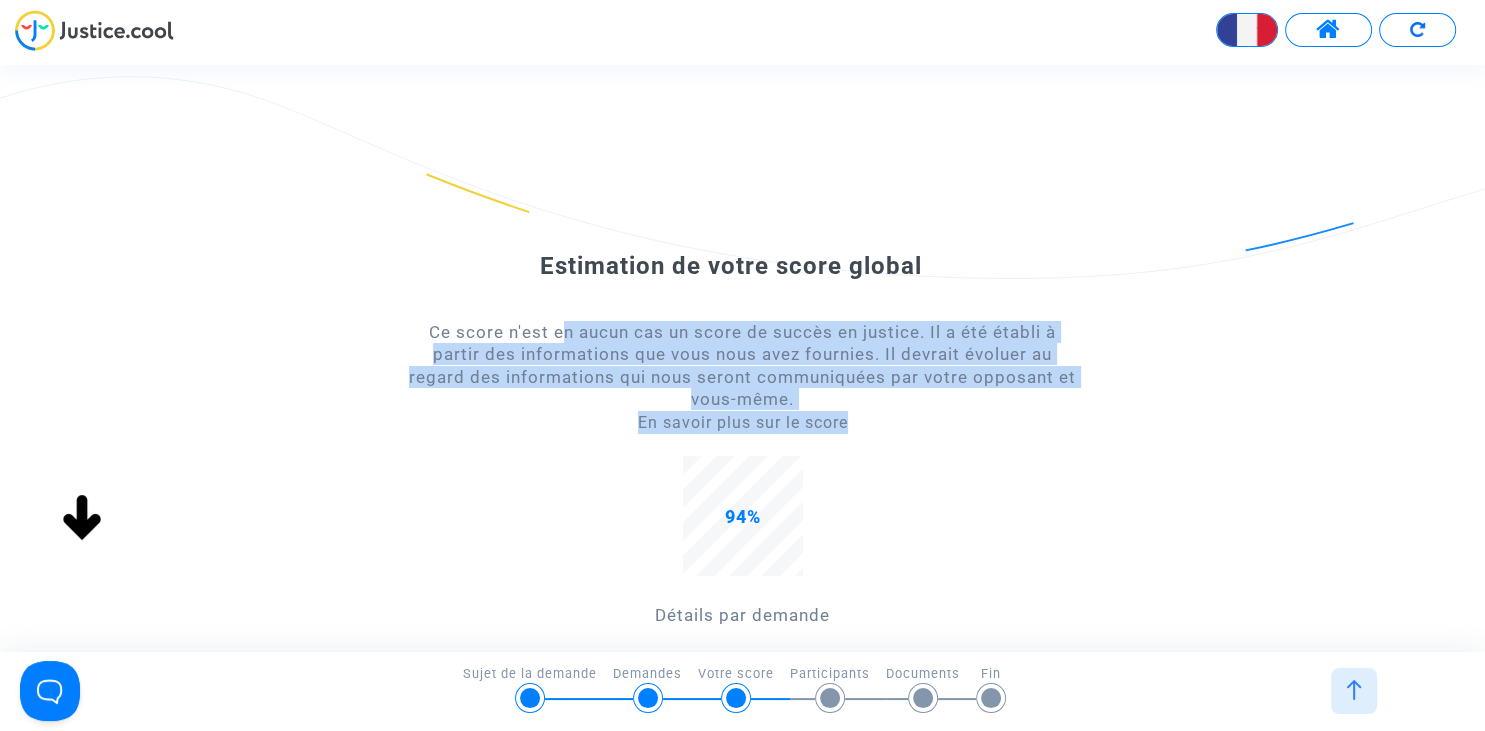 drag, startPoint x: 563, startPoint y: 334, endPoint x: 876, endPoint y: 432, distance: 327.98325 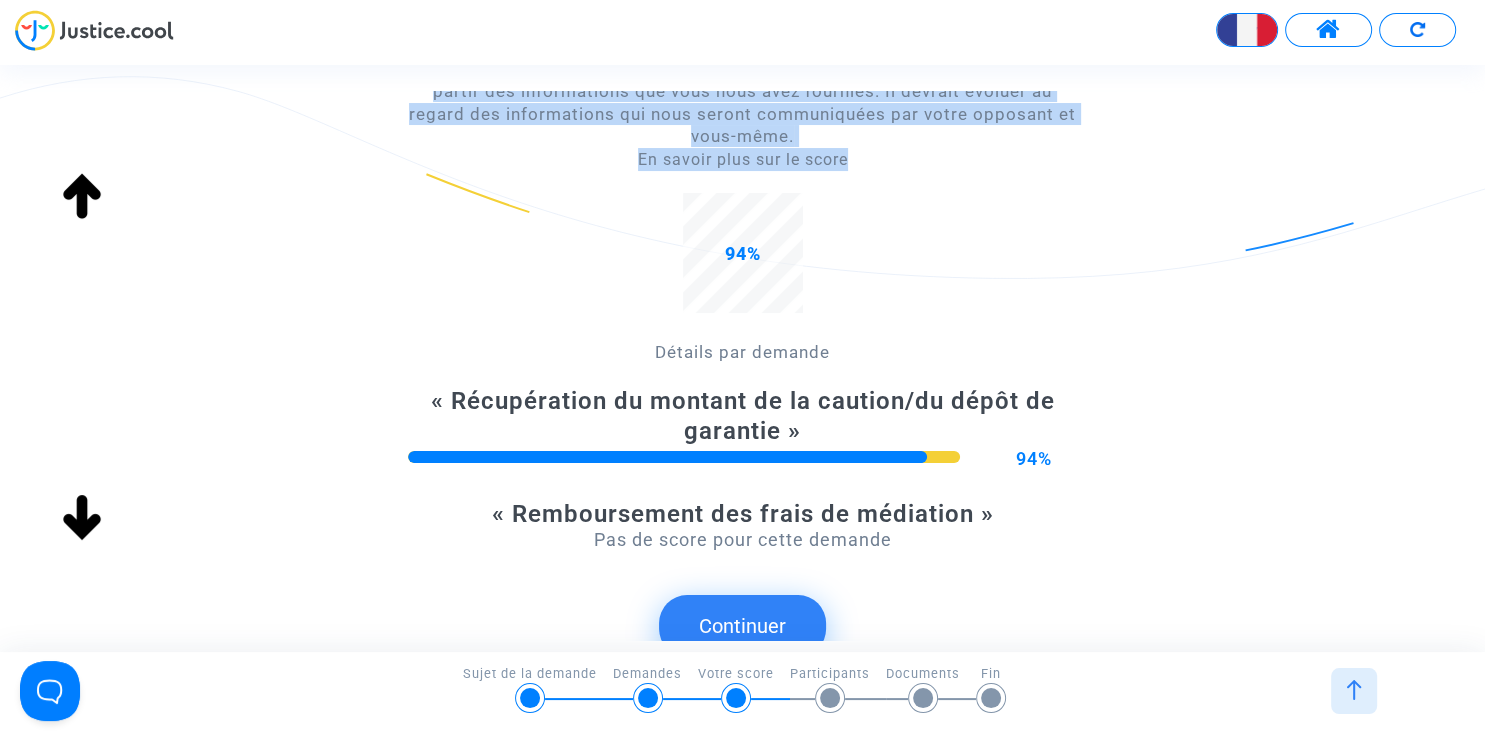 scroll, scrollTop: 301, scrollLeft: 0, axis: vertical 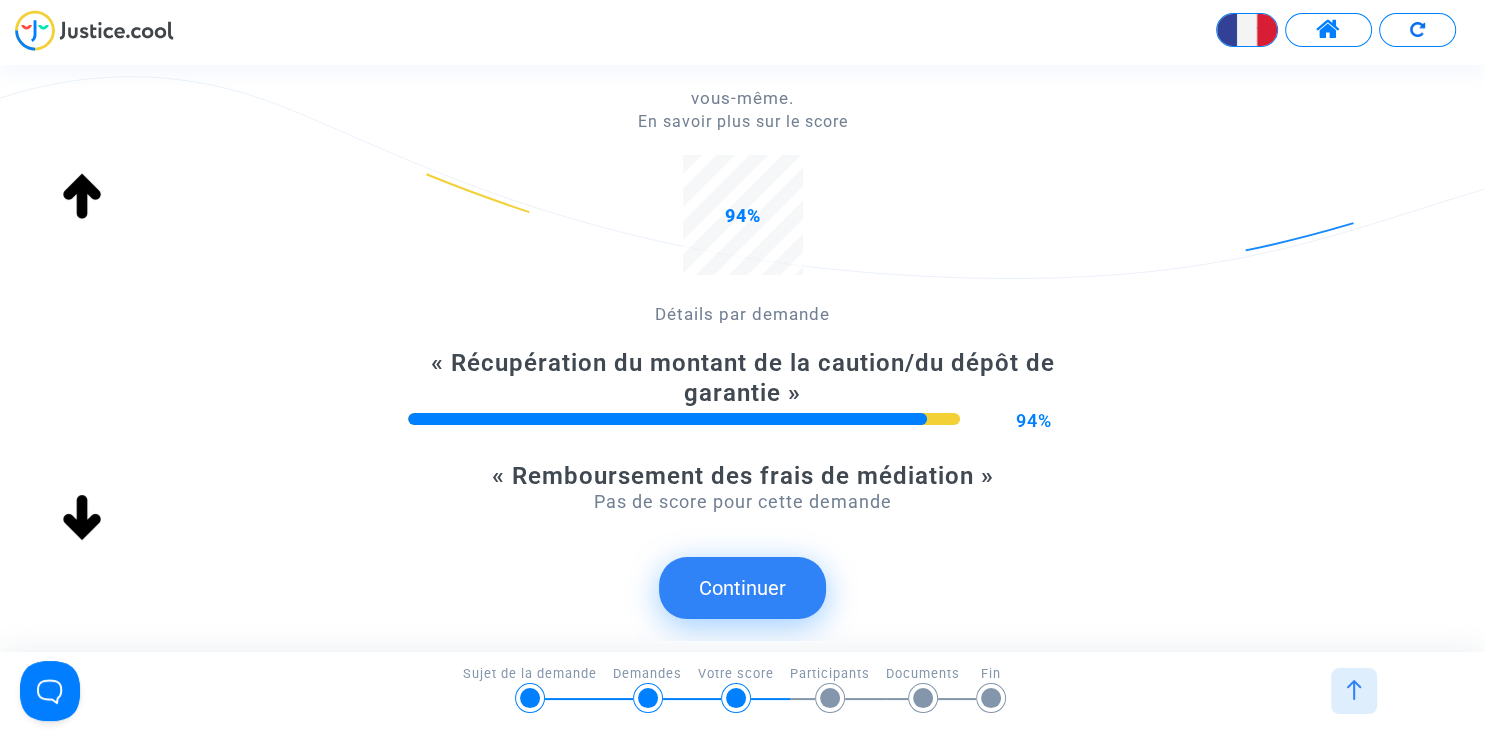 click 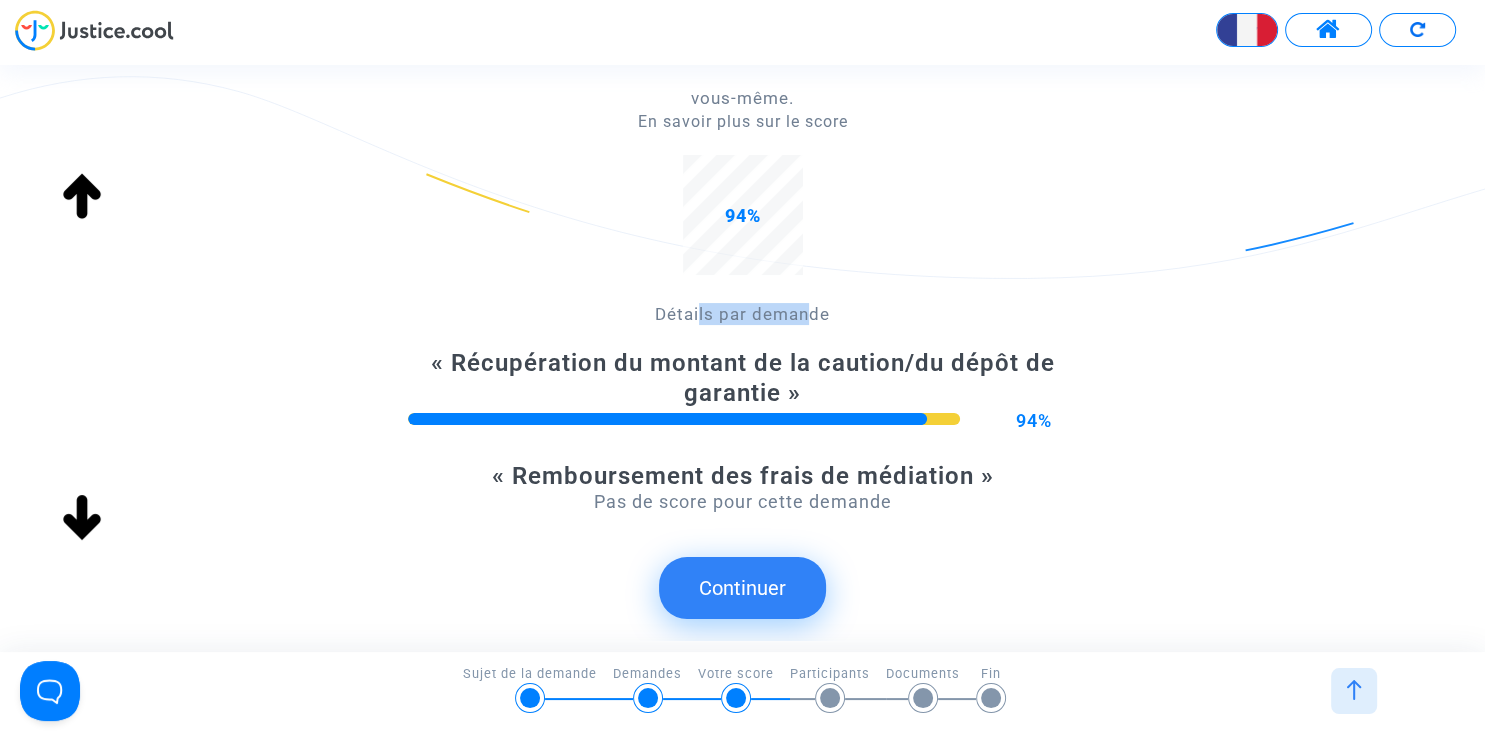 drag, startPoint x: 694, startPoint y: 314, endPoint x: 806, endPoint y: 320, distance: 112.1606 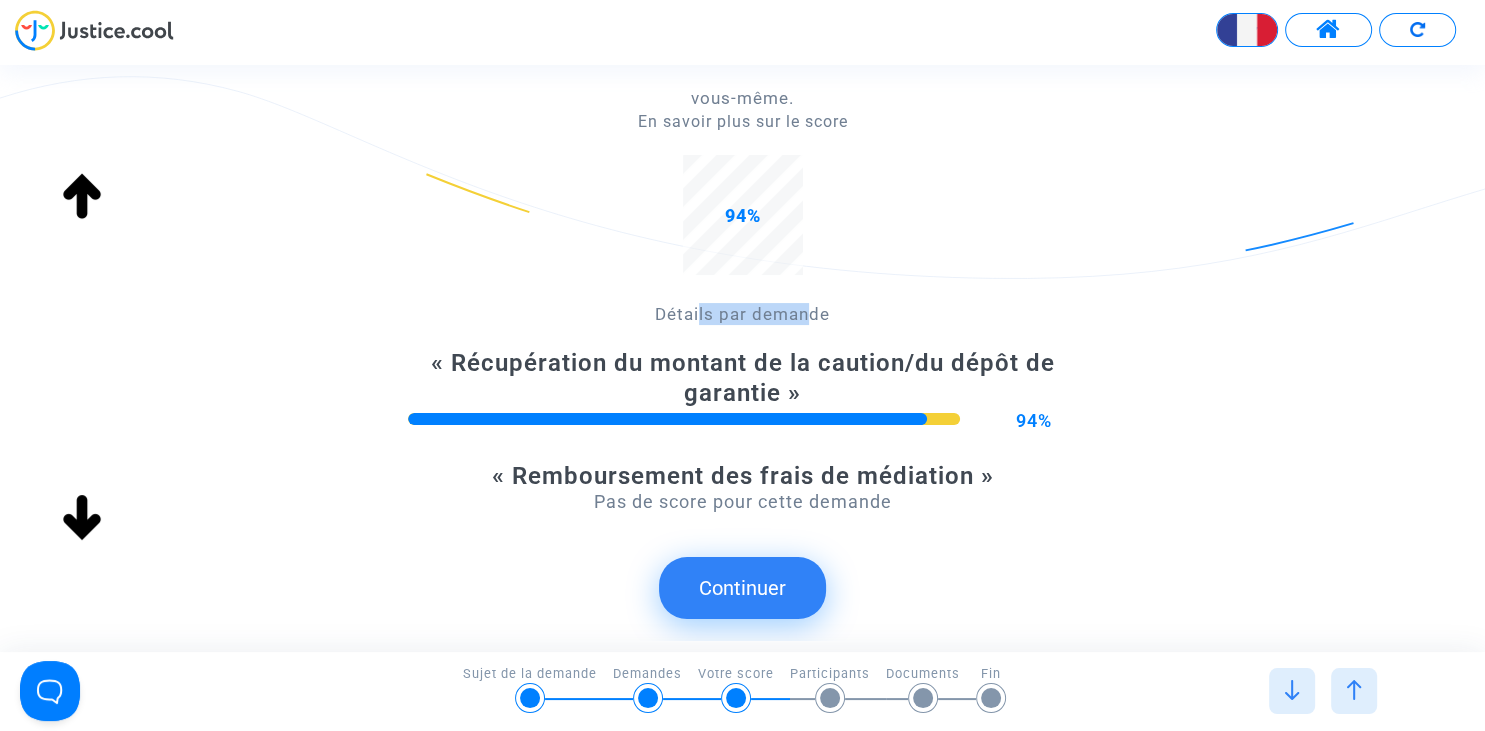 scroll, scrollTop: 0, scrollLeft: 0, axis: both 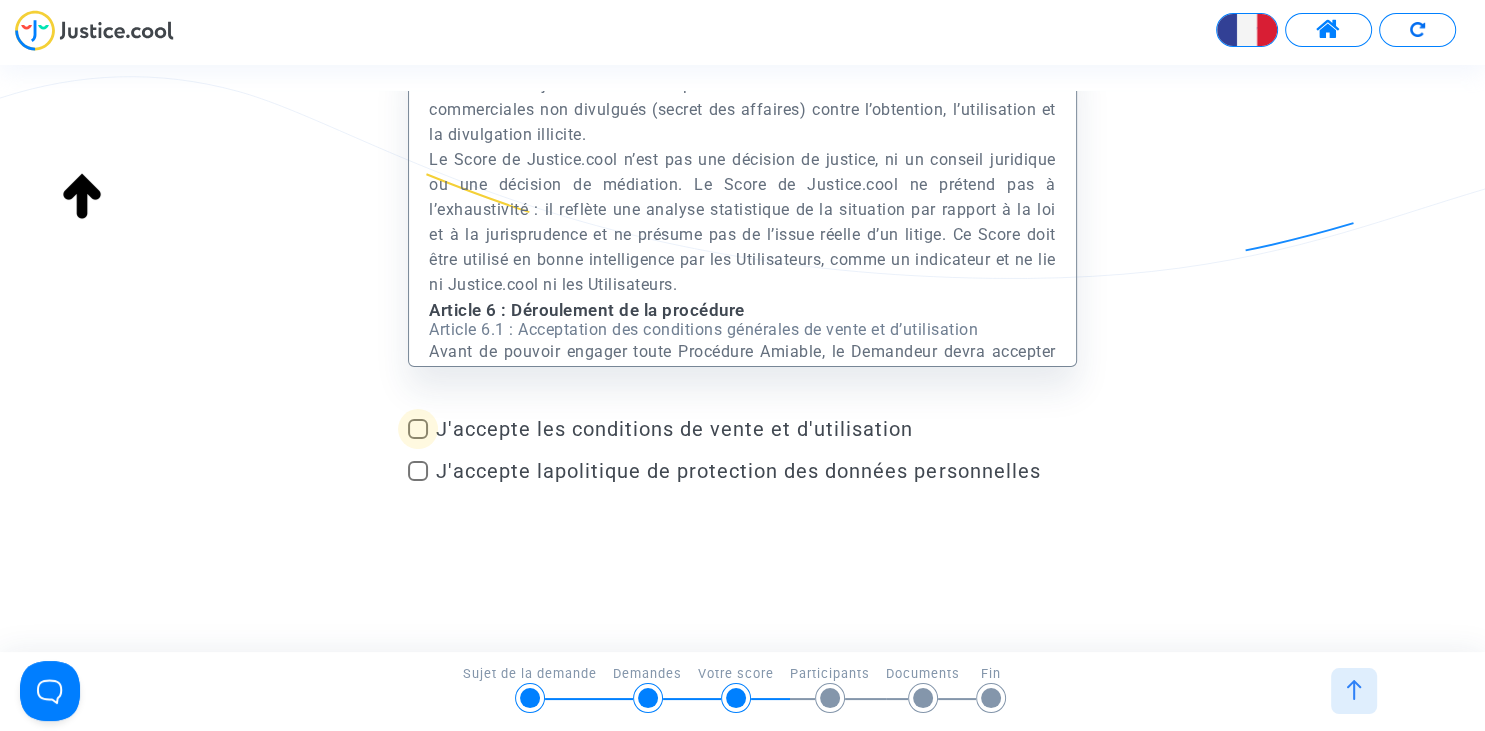 click at bounding box center [418, 429] 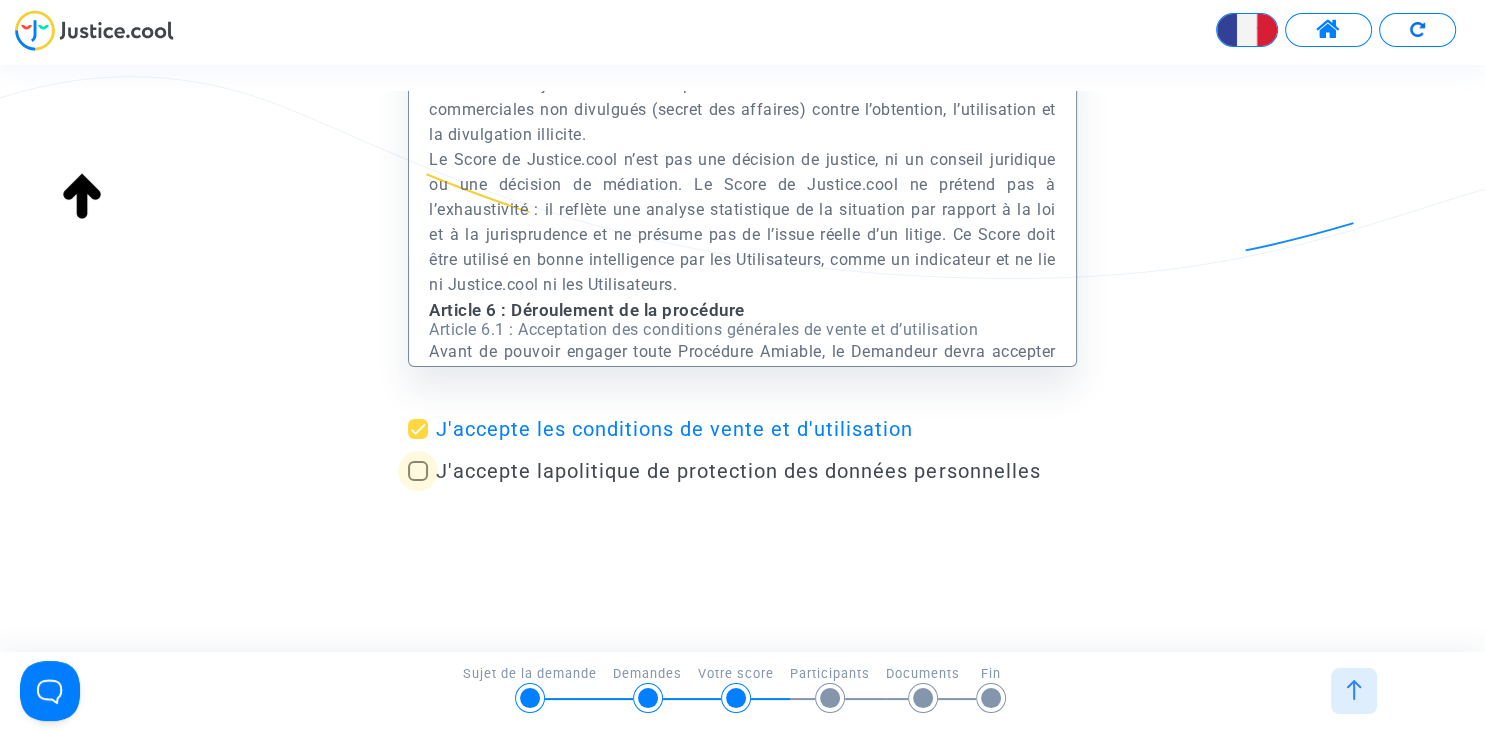 click at bounding box center [418, 471] 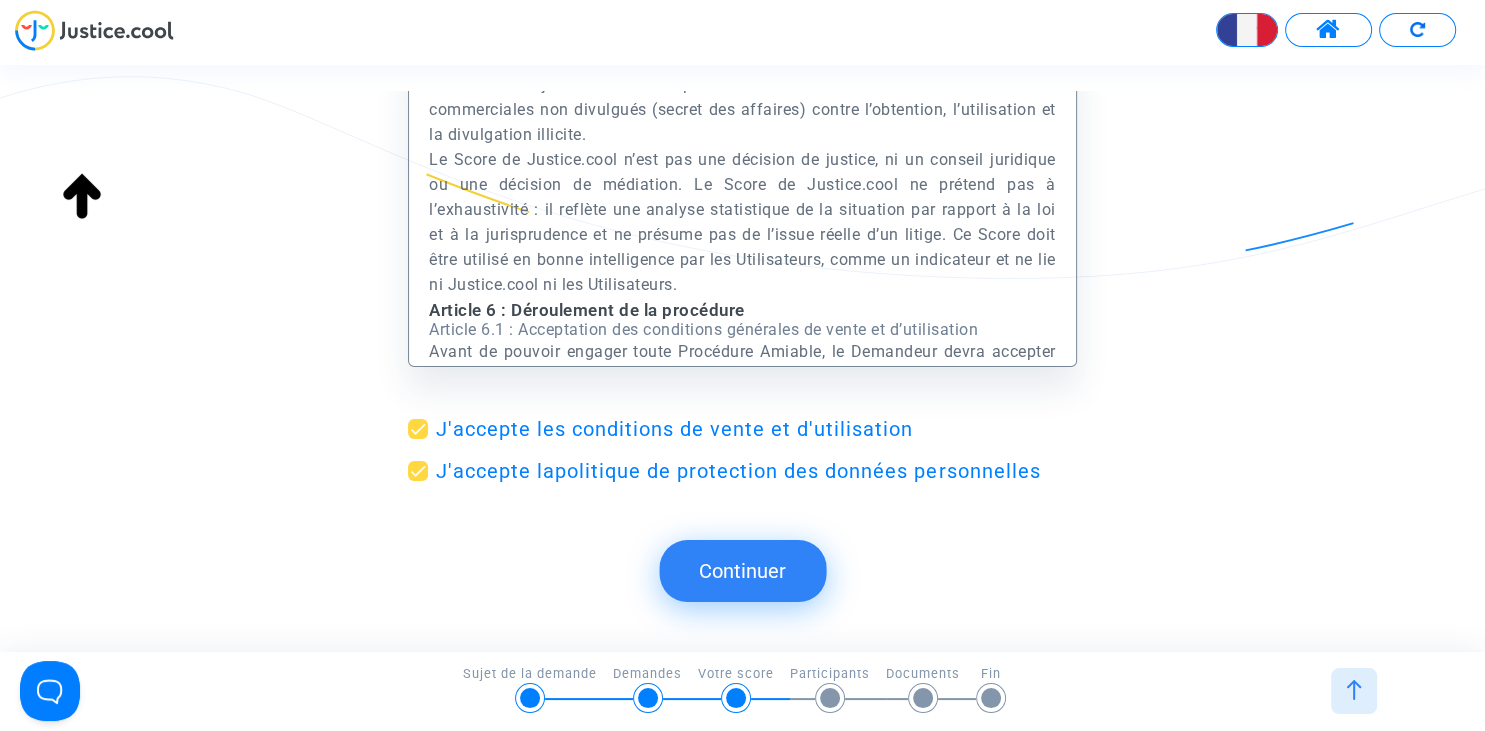 click on "Continuer" 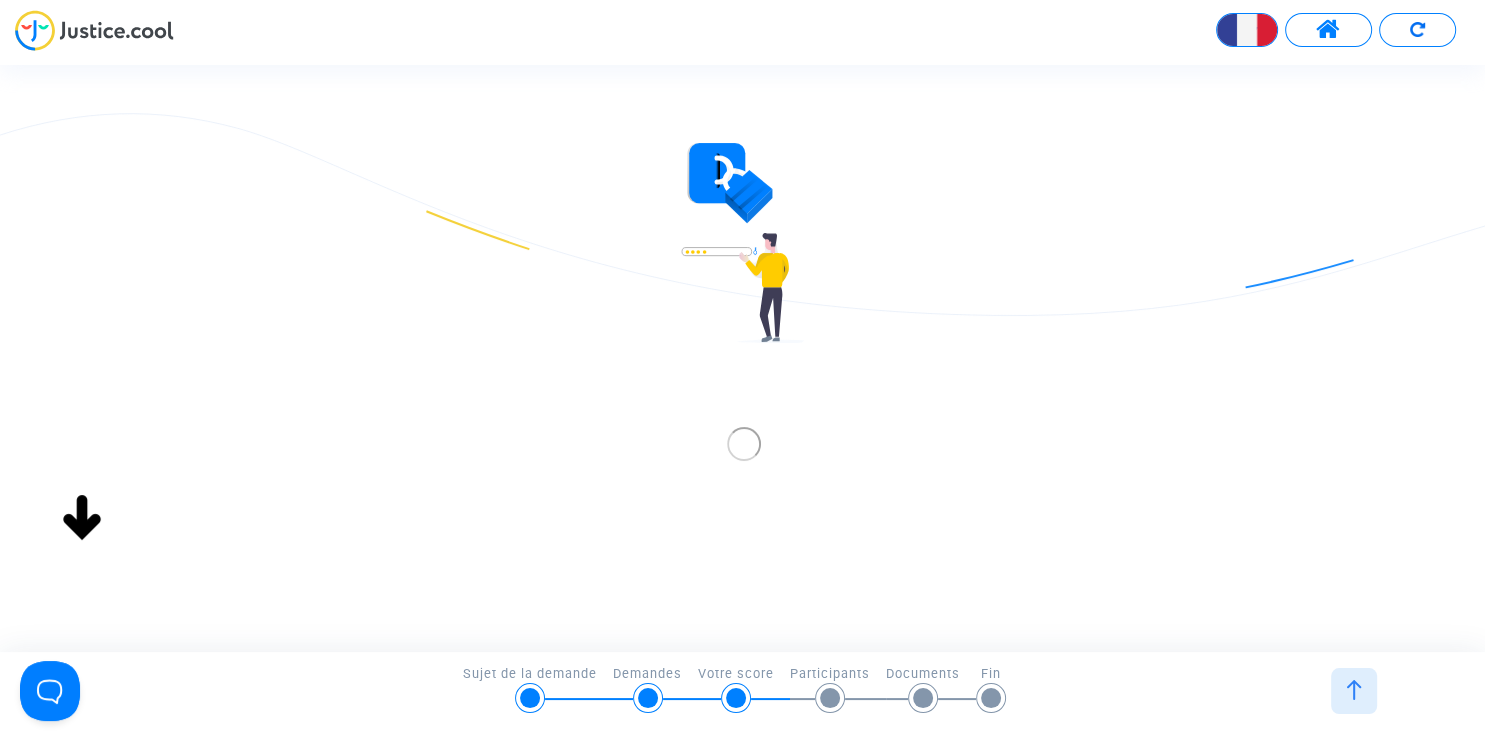 scroll, scrollTop: 0, scrollLeft: 0, axis: both 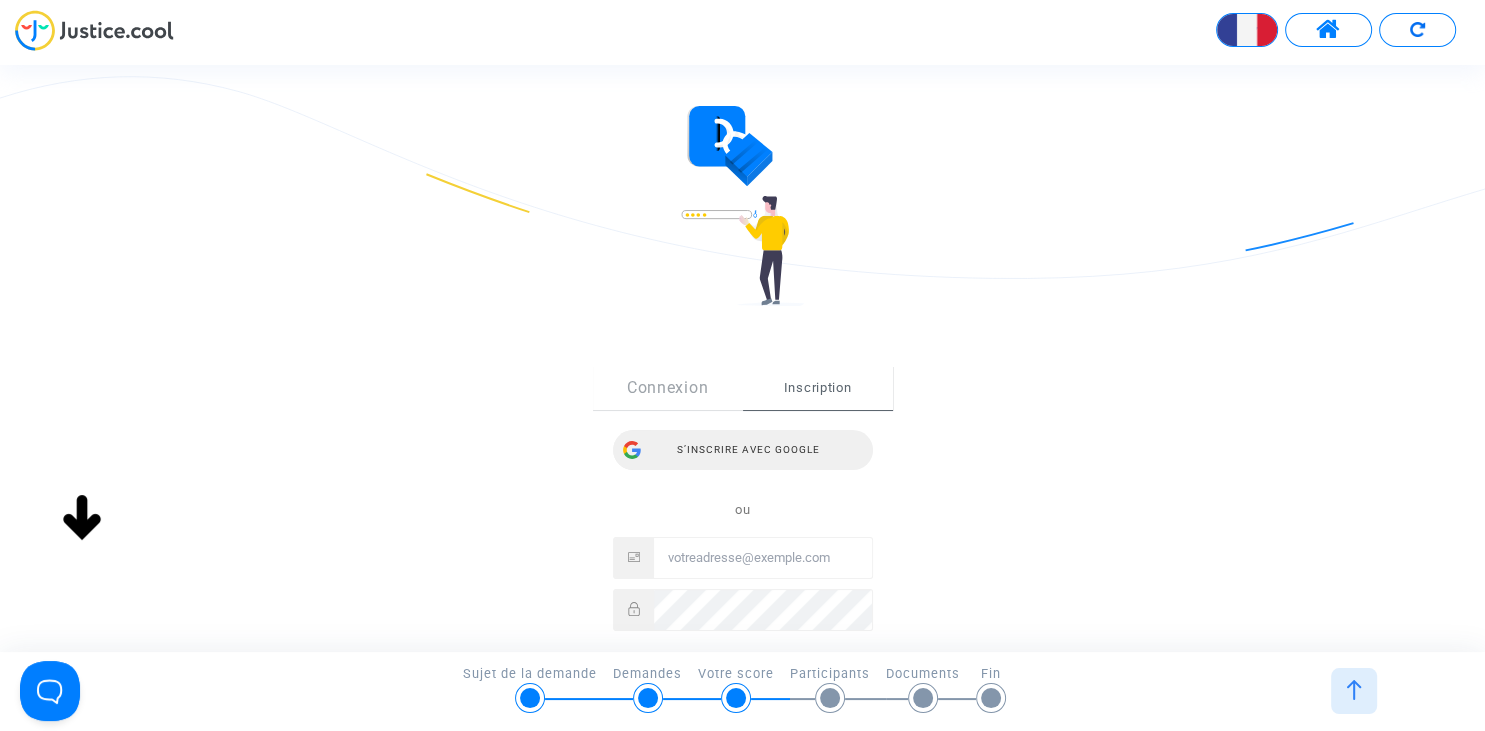 click on "S’inscrire avec Google" at bounding box center [743, 450] 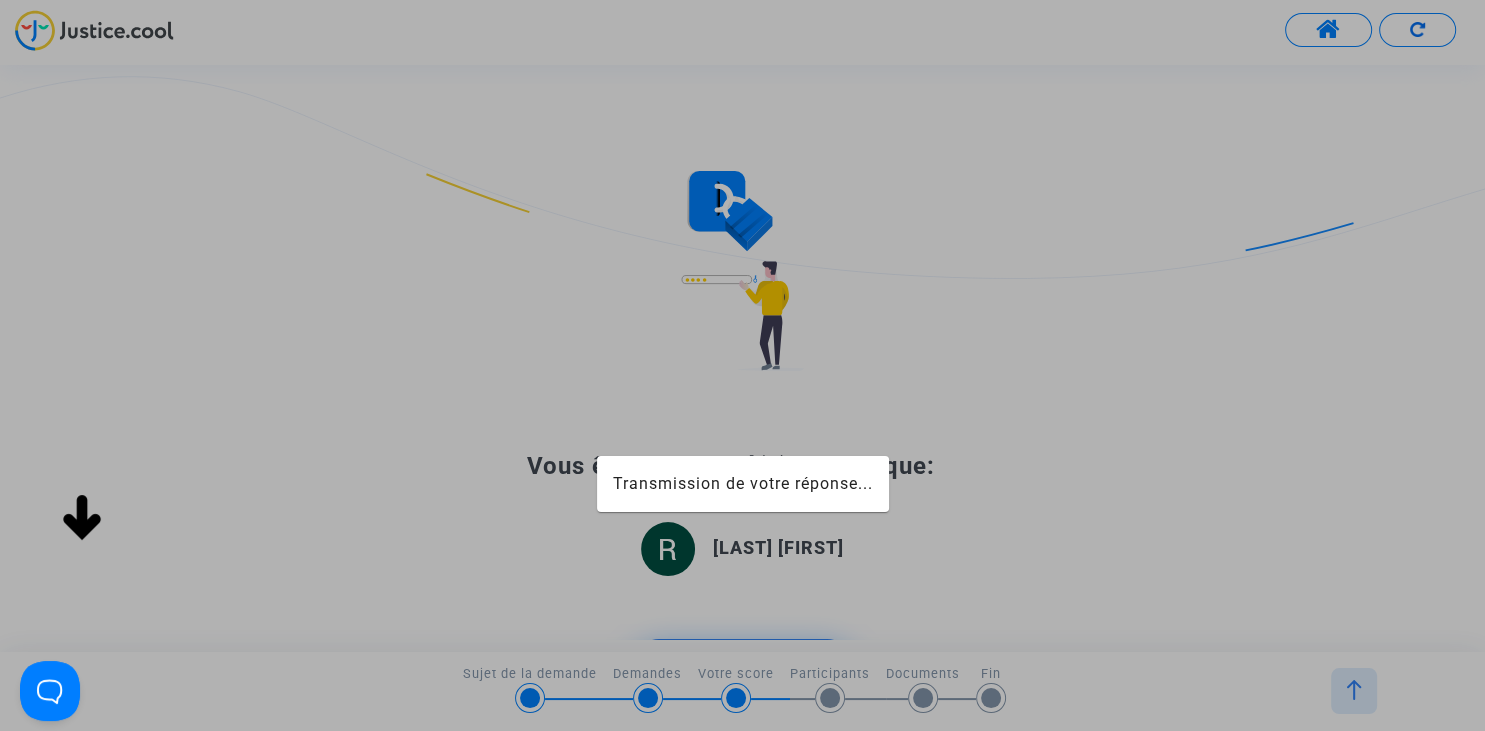 scroll, scrollTop: 0, scrollLeft: 0, axis: both 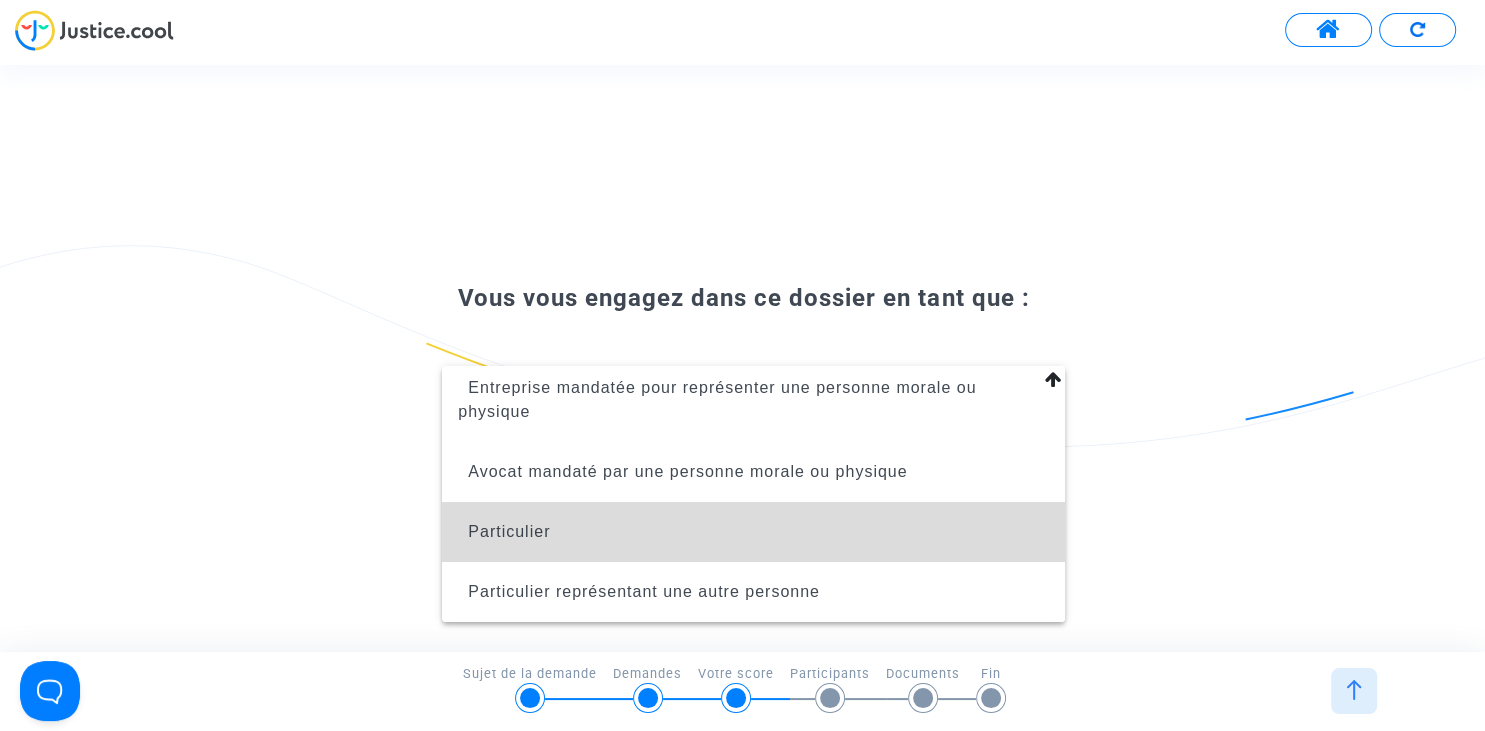 click on "Particulier" at bounding box center [509, 531] 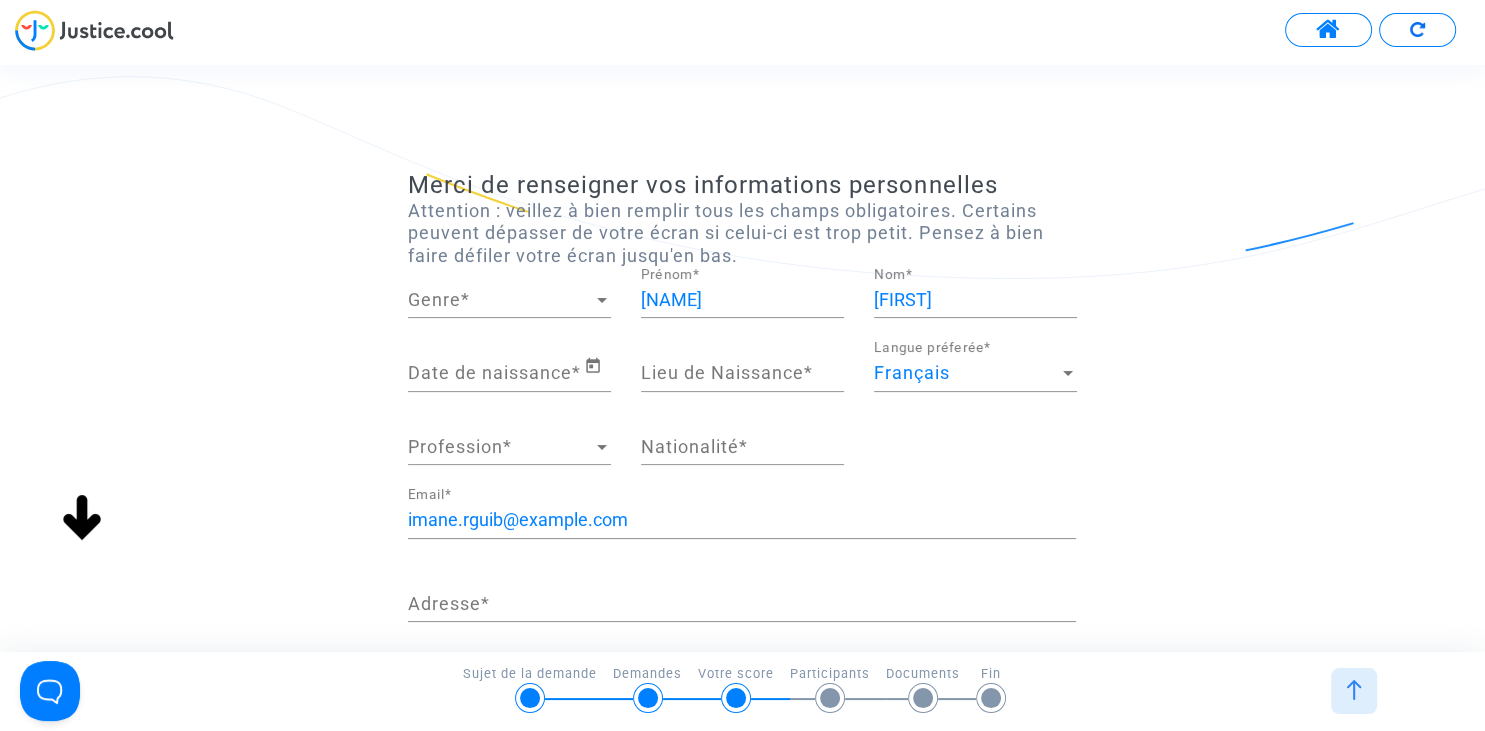 scroll, scrollTop: 0, scrollLeft: 0, axis: both 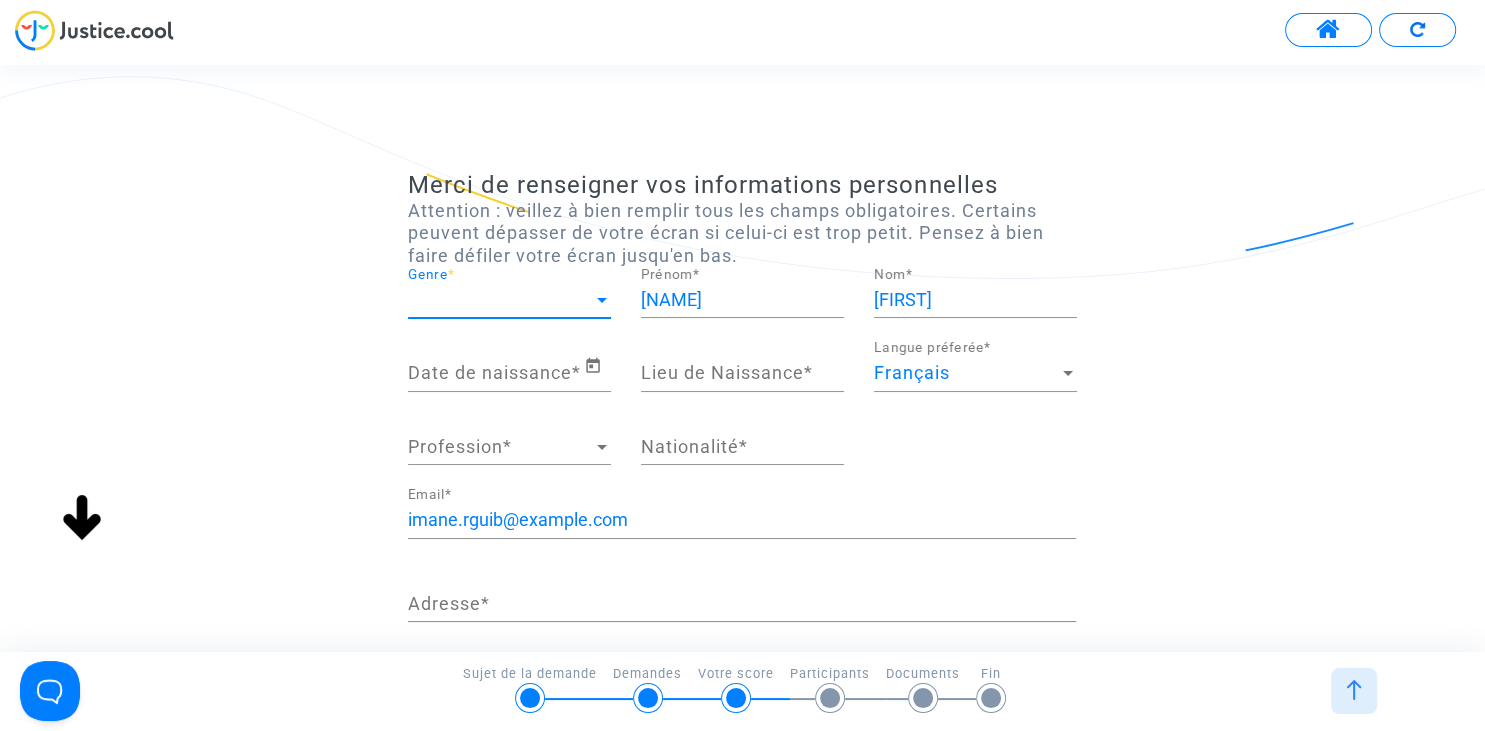 click on "Genre" at bounding box center [500, 300] 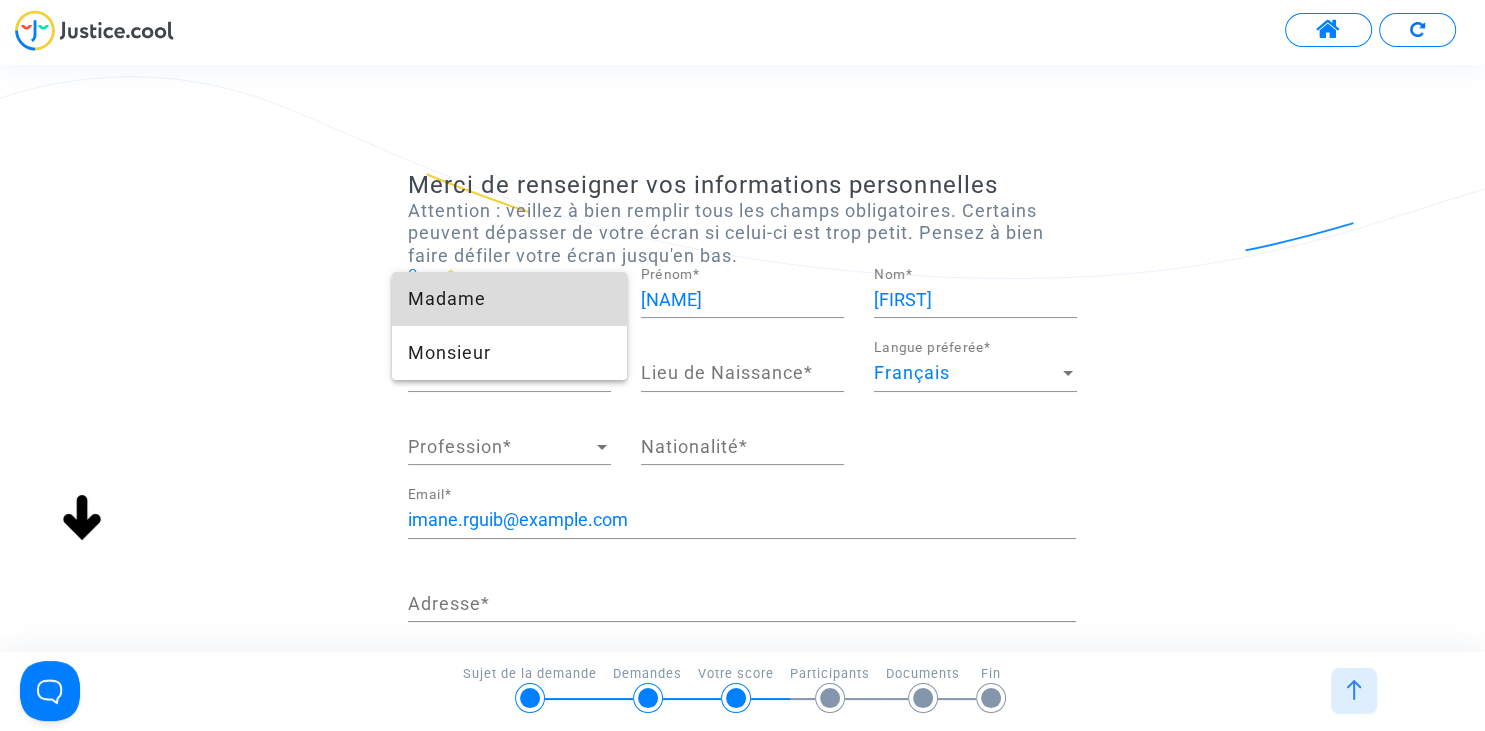 click on "Madame" at bounding box center [509, 299] 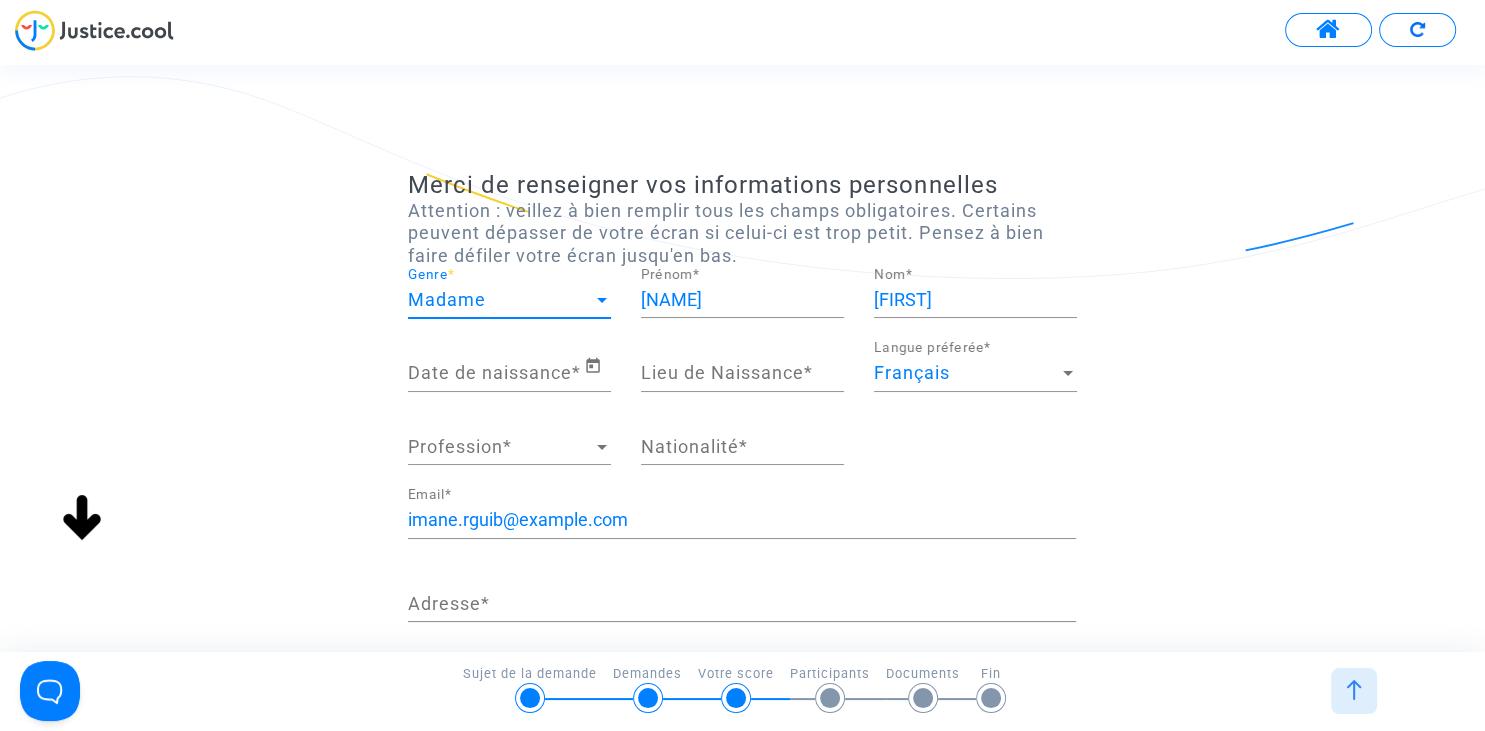 click on "Date de naissance  *" at bounding box center (496, 373) 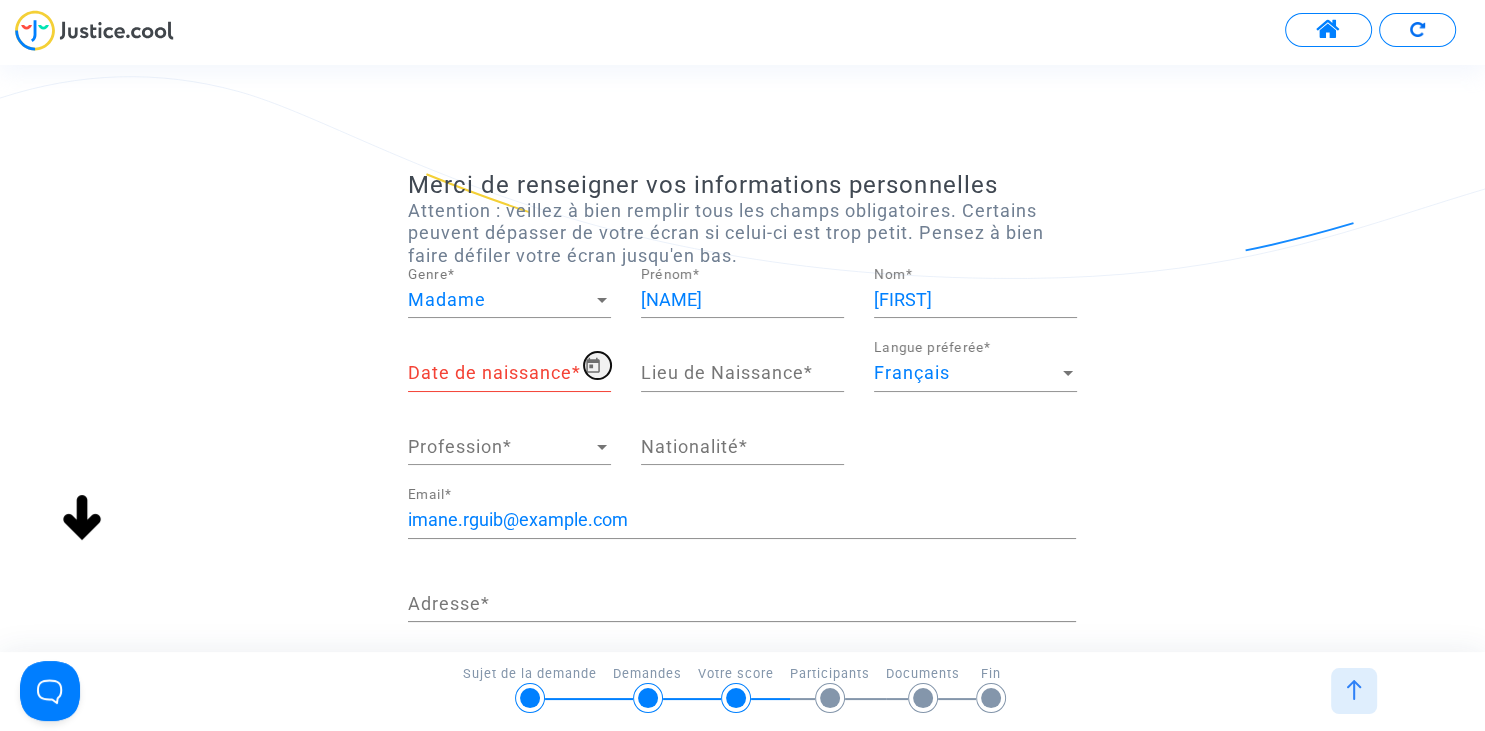 click 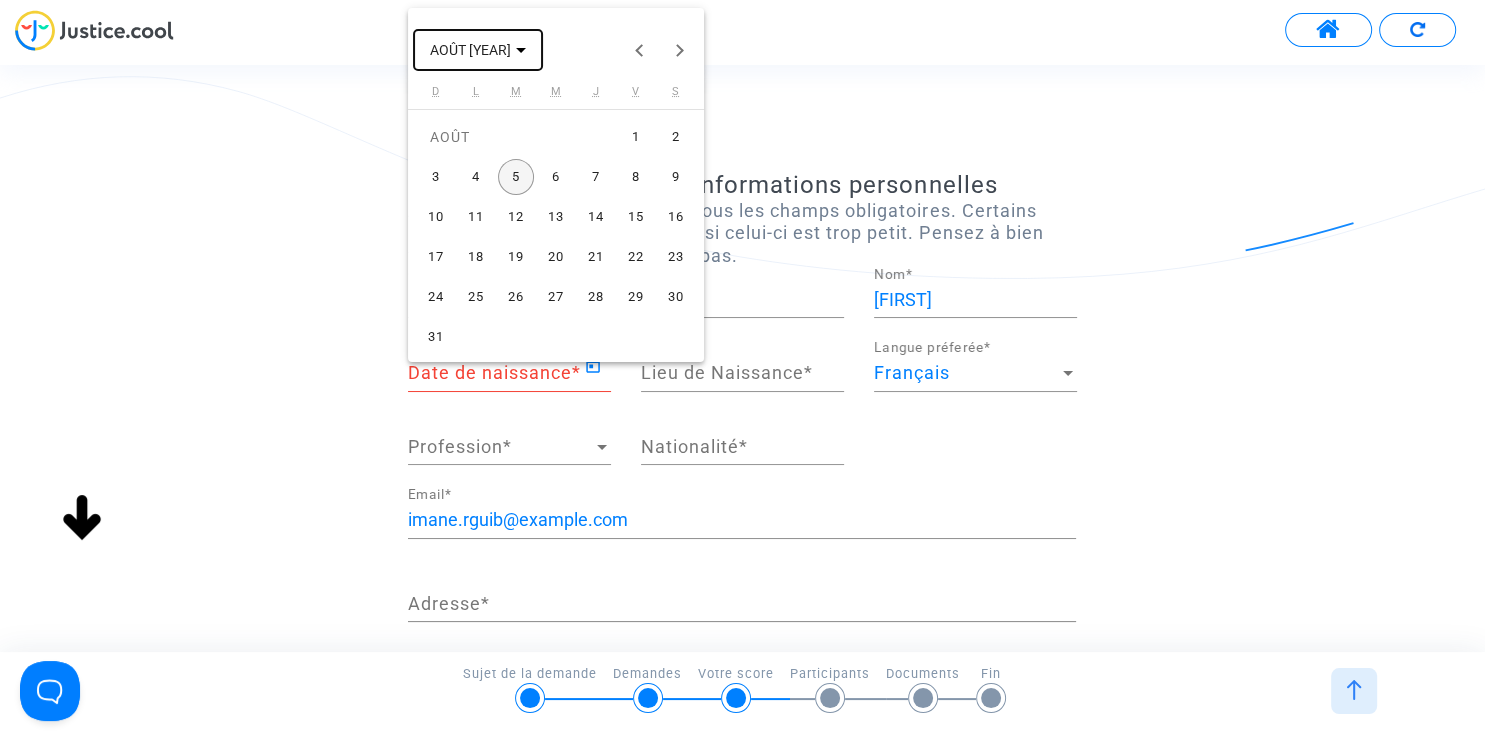 click on "AOÛT [YEAR]" at bounding box center [478, 49] 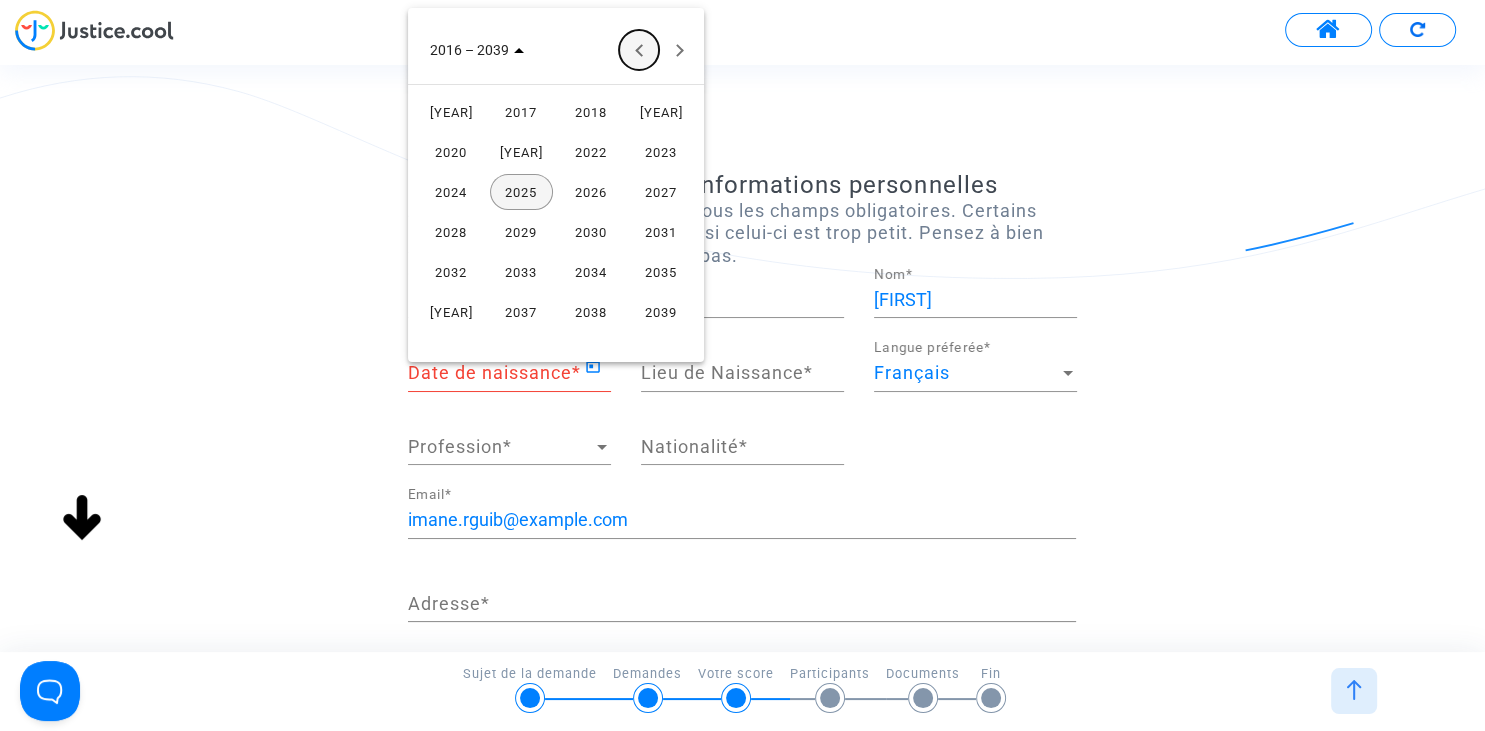 click at bounding box center (639, 50) 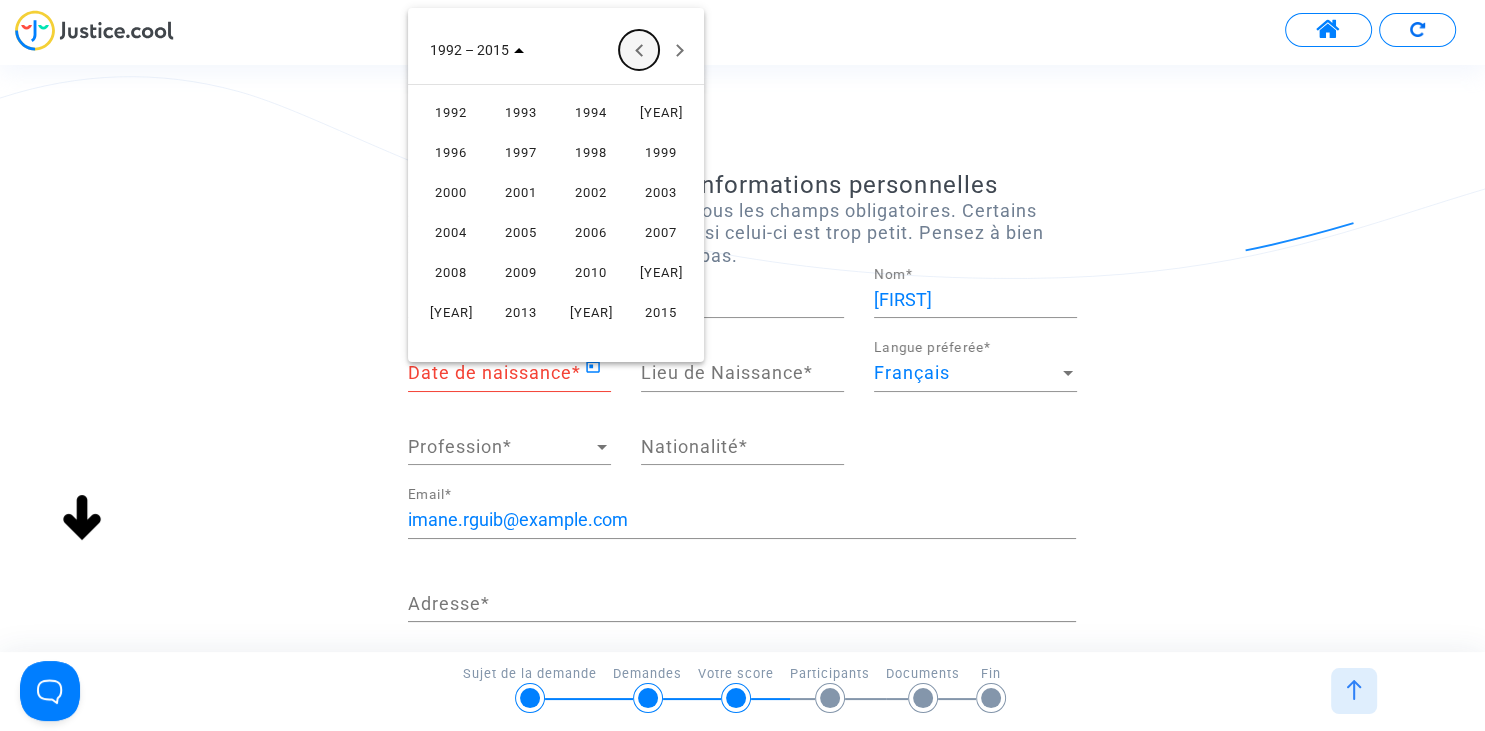 click at bounding box center [639, 50] 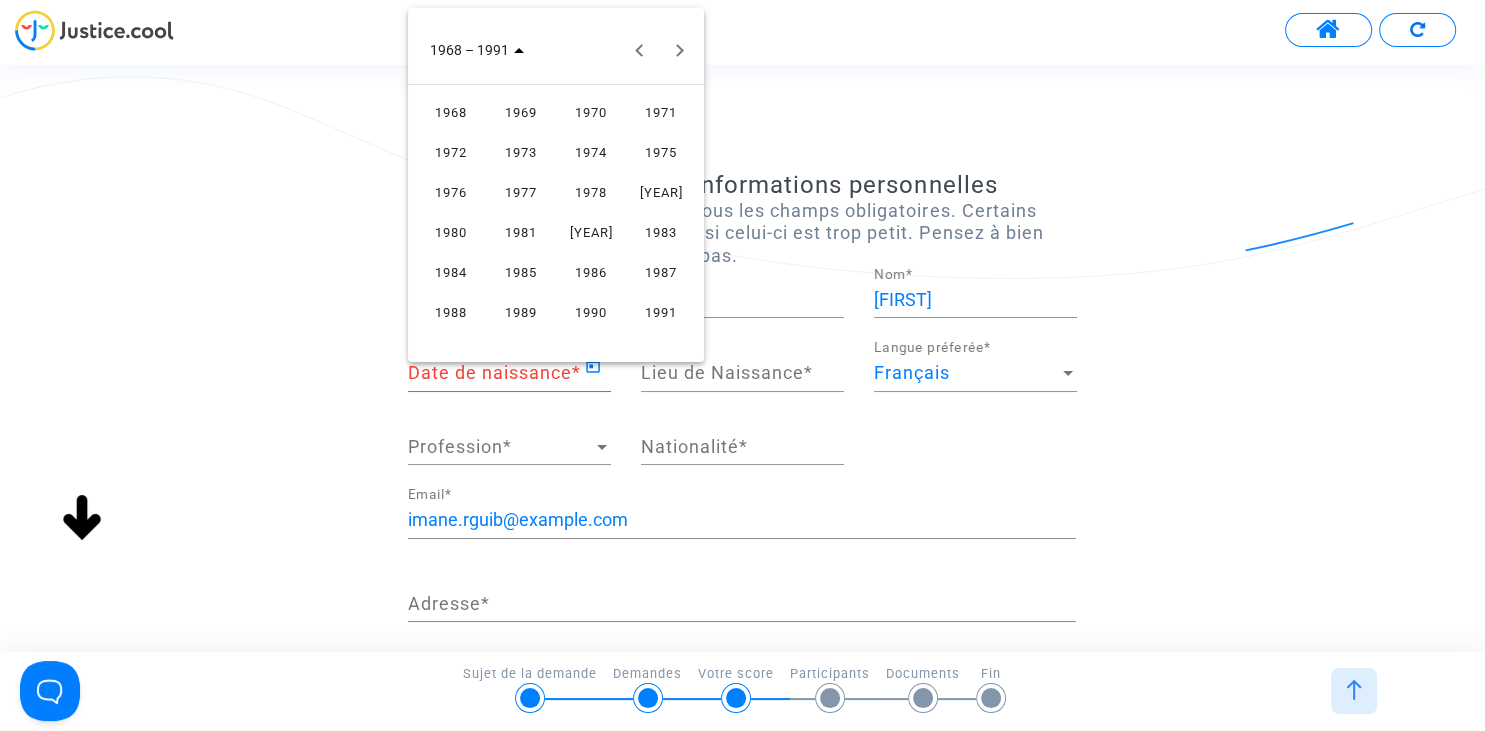 click on "1990" at bounding box center (591, 312) 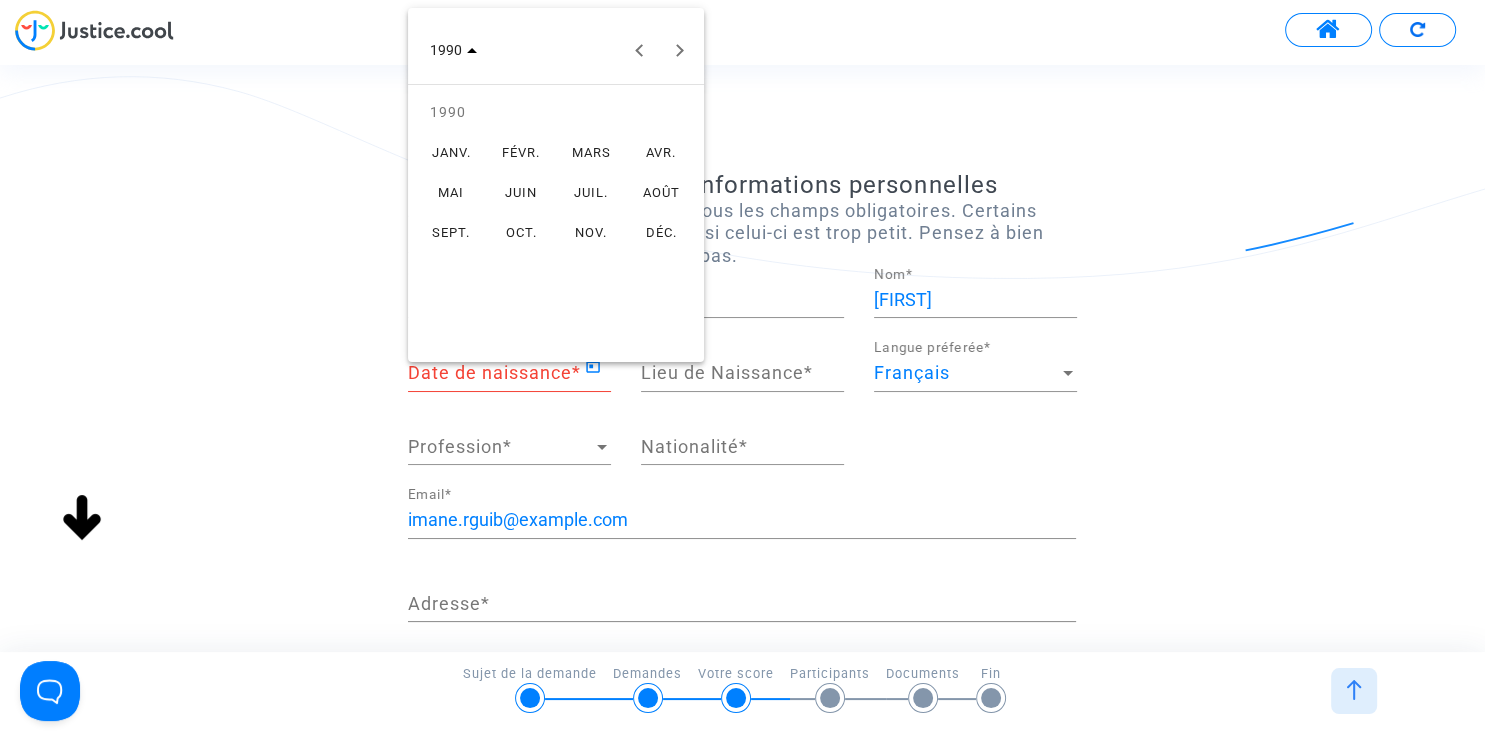 click on "JUIN" at bounding box center [521, 192] 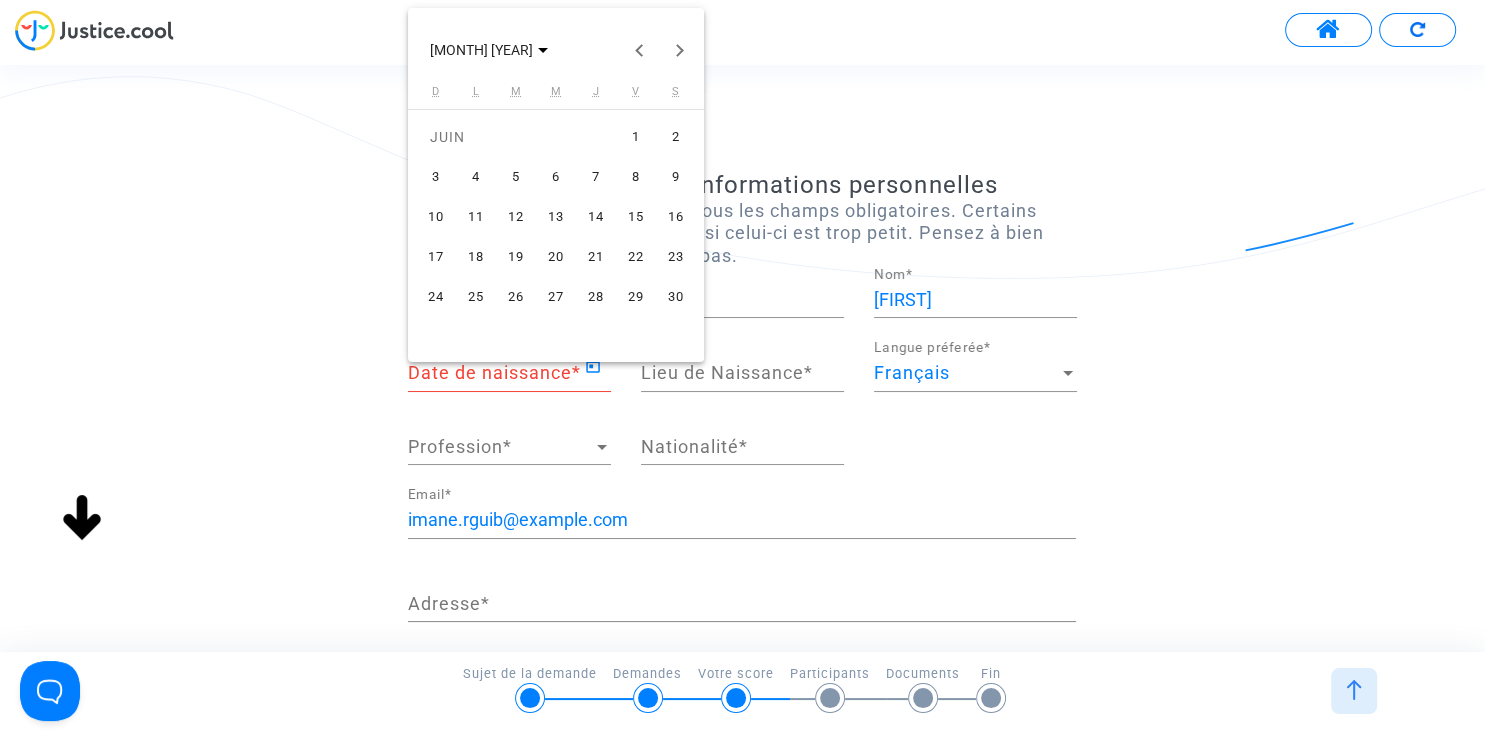 click on "7" at bounding box center [596, 177] 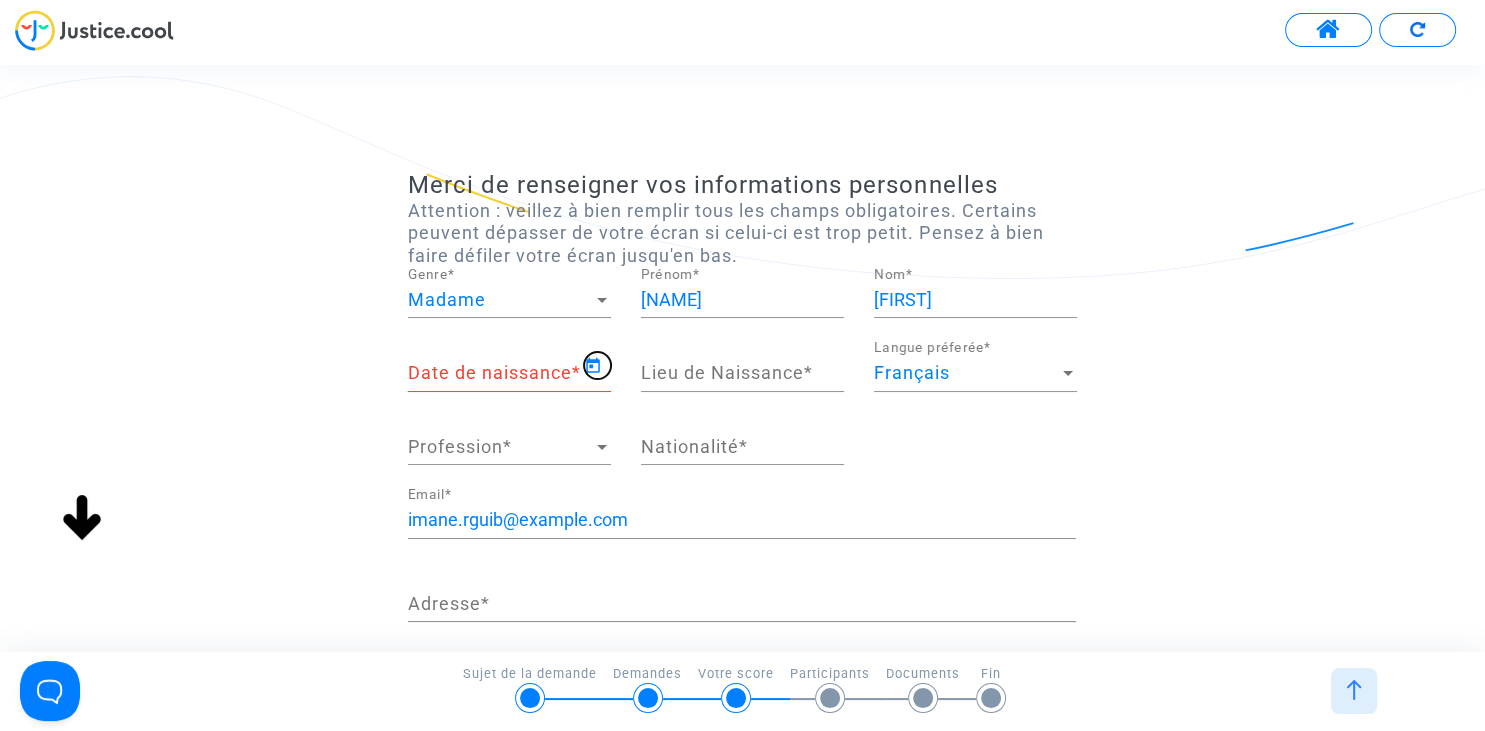 type on "[DATE]" 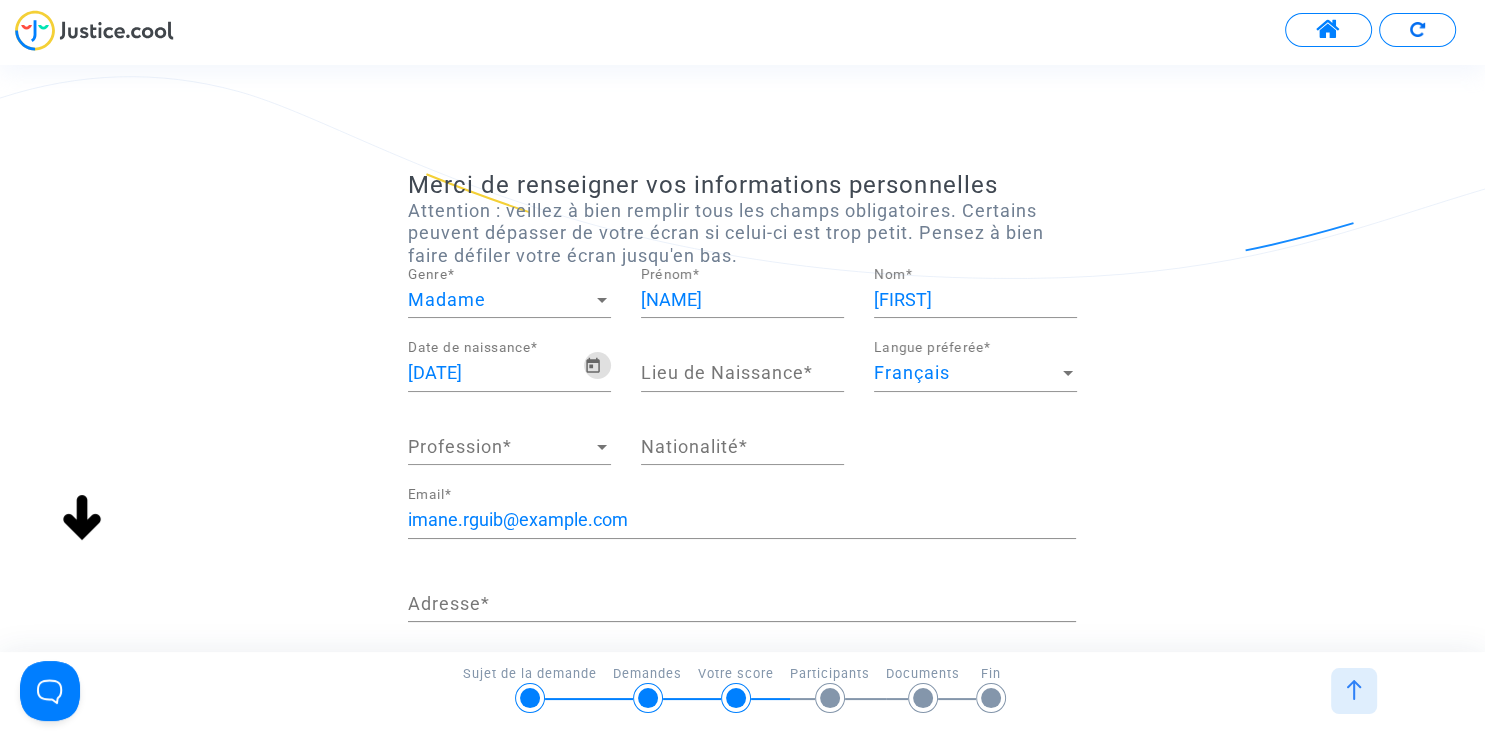 click on "Lieu de Naissance *" at bounding box center [742, 373] 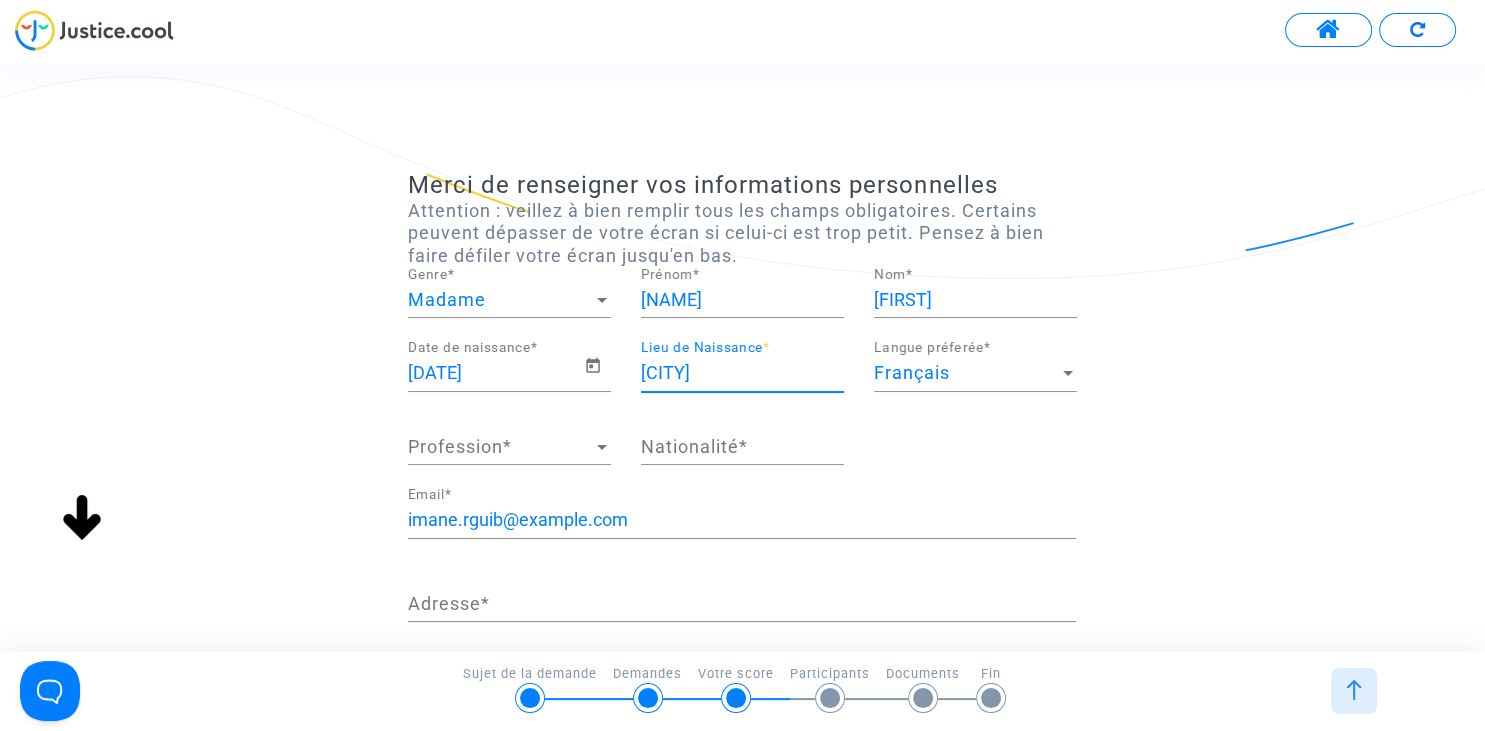 type on "[CITY]" 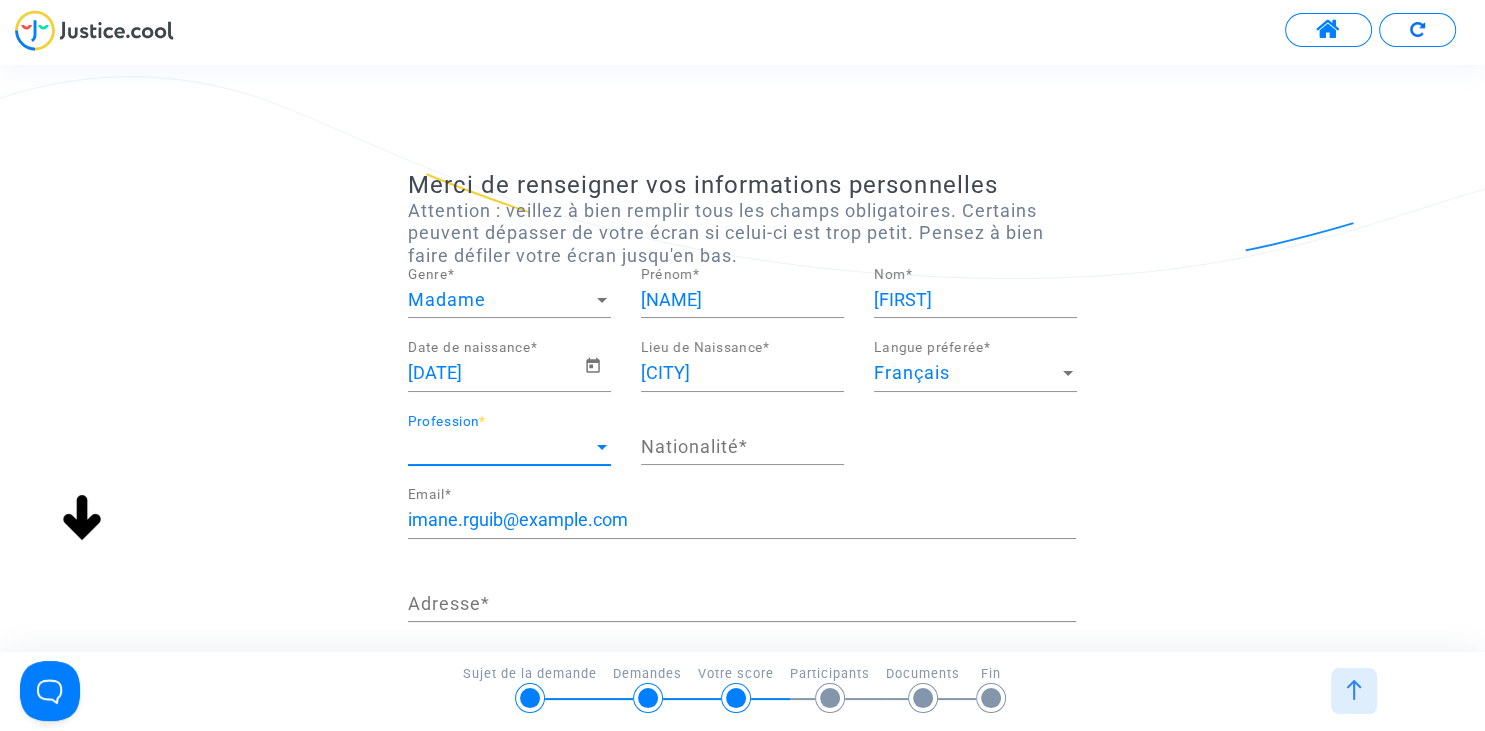 click on "Profession" at bounding box center (500, 447) 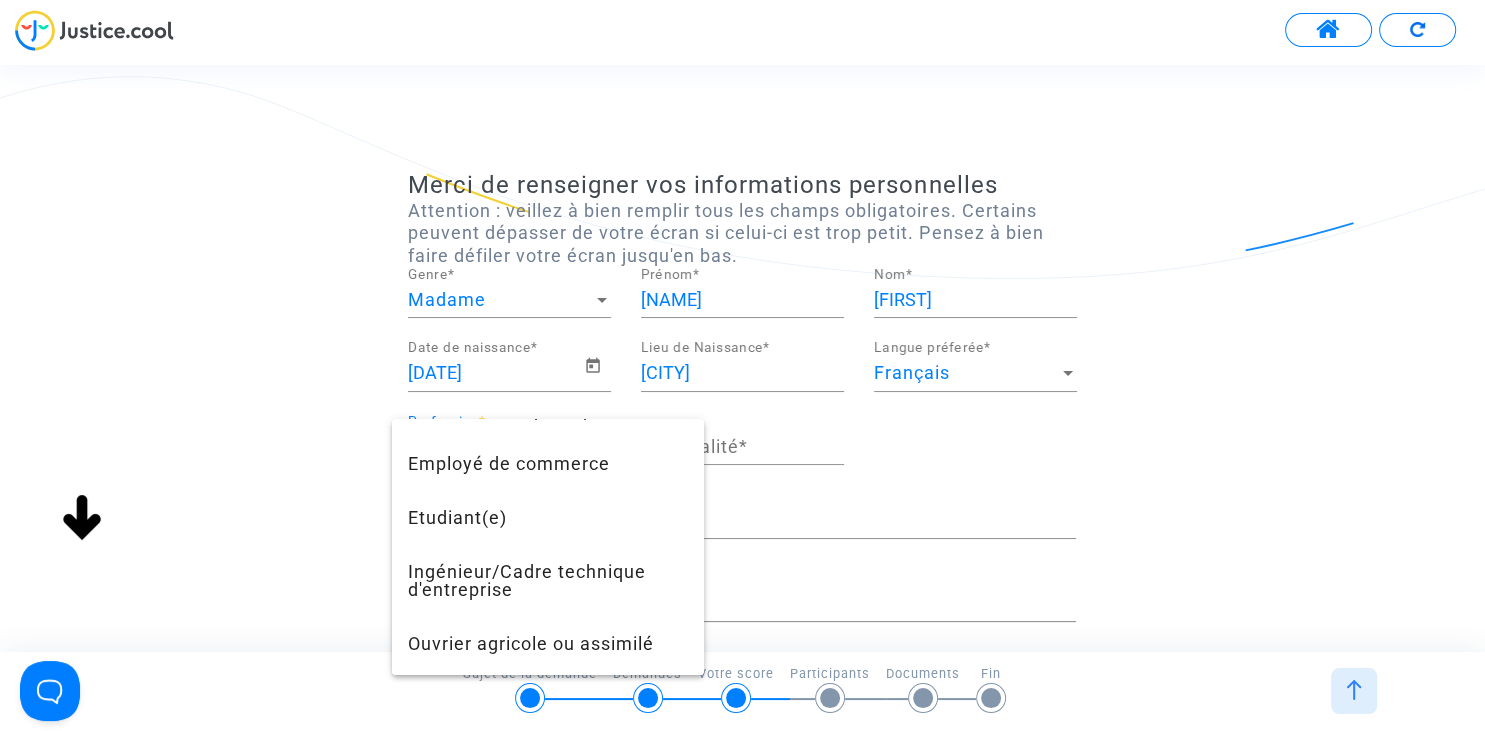 scroll, scrollTop: 777, scrollLeft: 0, axis: vertical 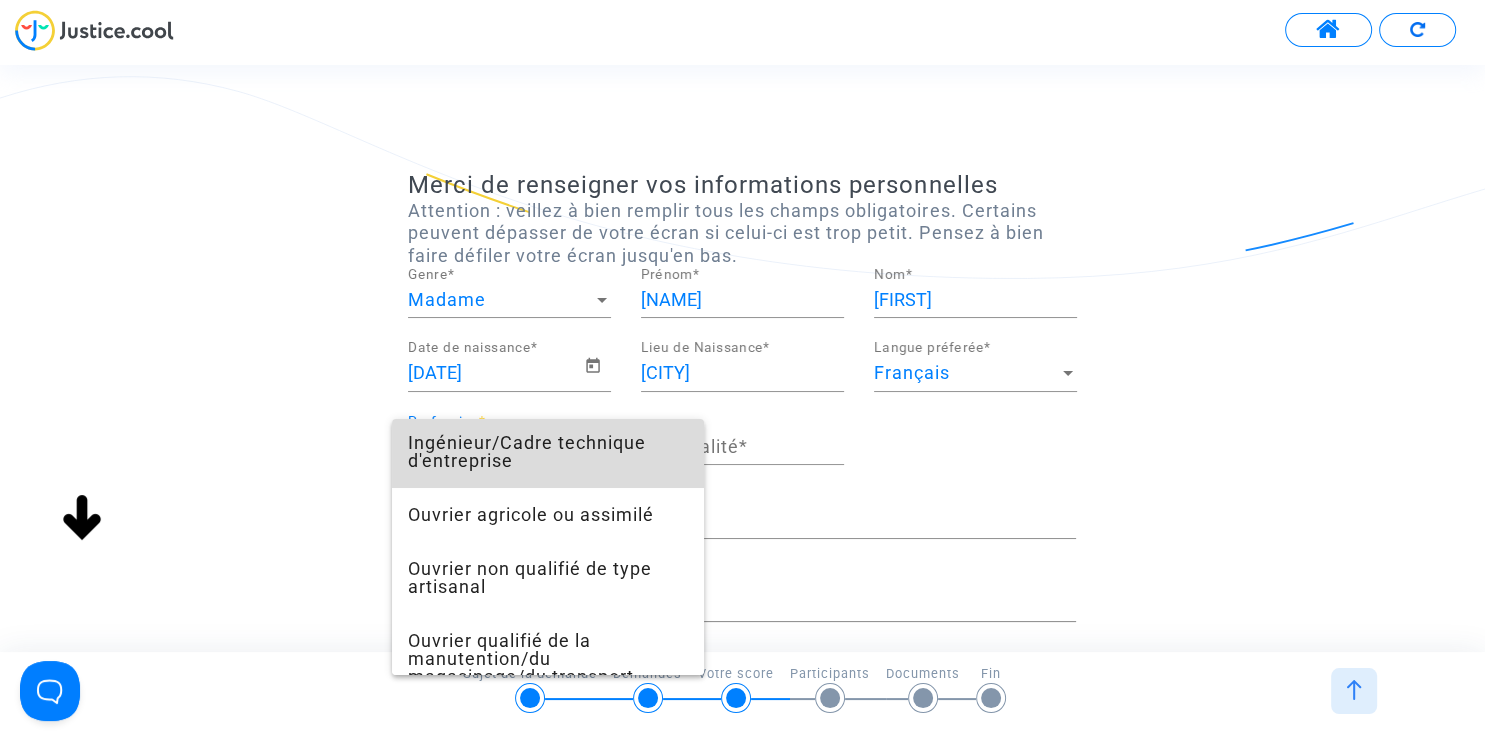 click on "Ingénieur/Cadre technique d'entreprise" at bounding box center [548, 452] 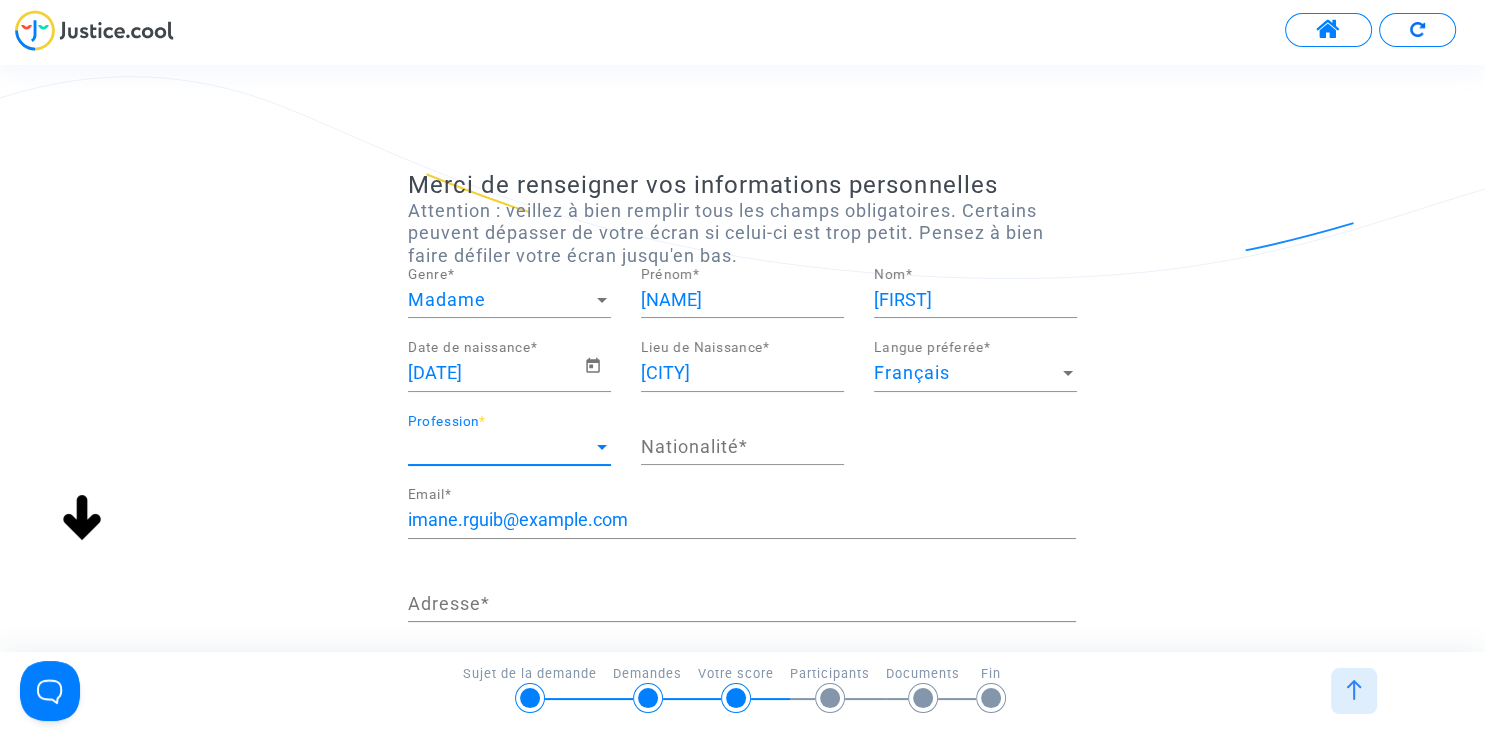 scroll, scrollTop: 701, scrollLeft: 0, axis: vertical 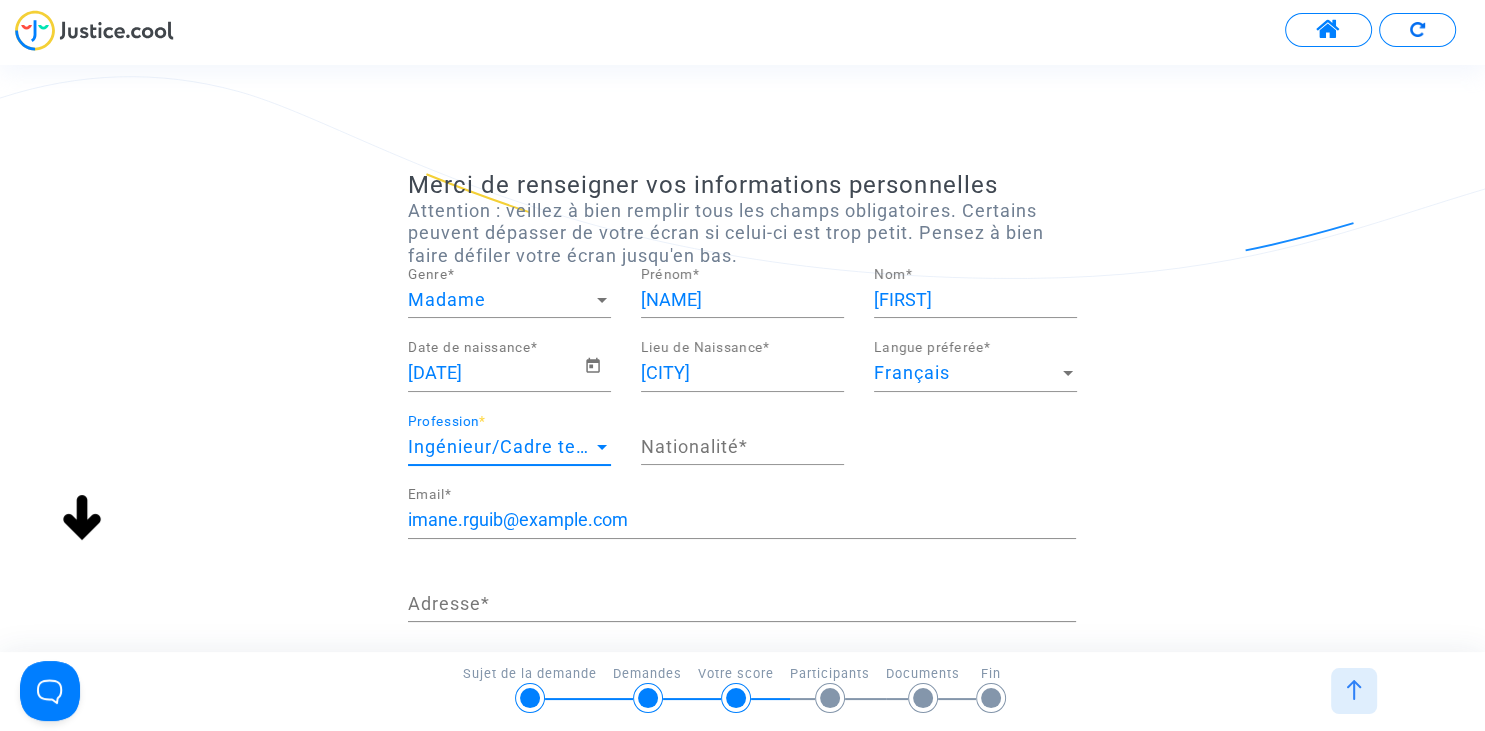 click on "Nationalité *" at bounding box center [742, 447] 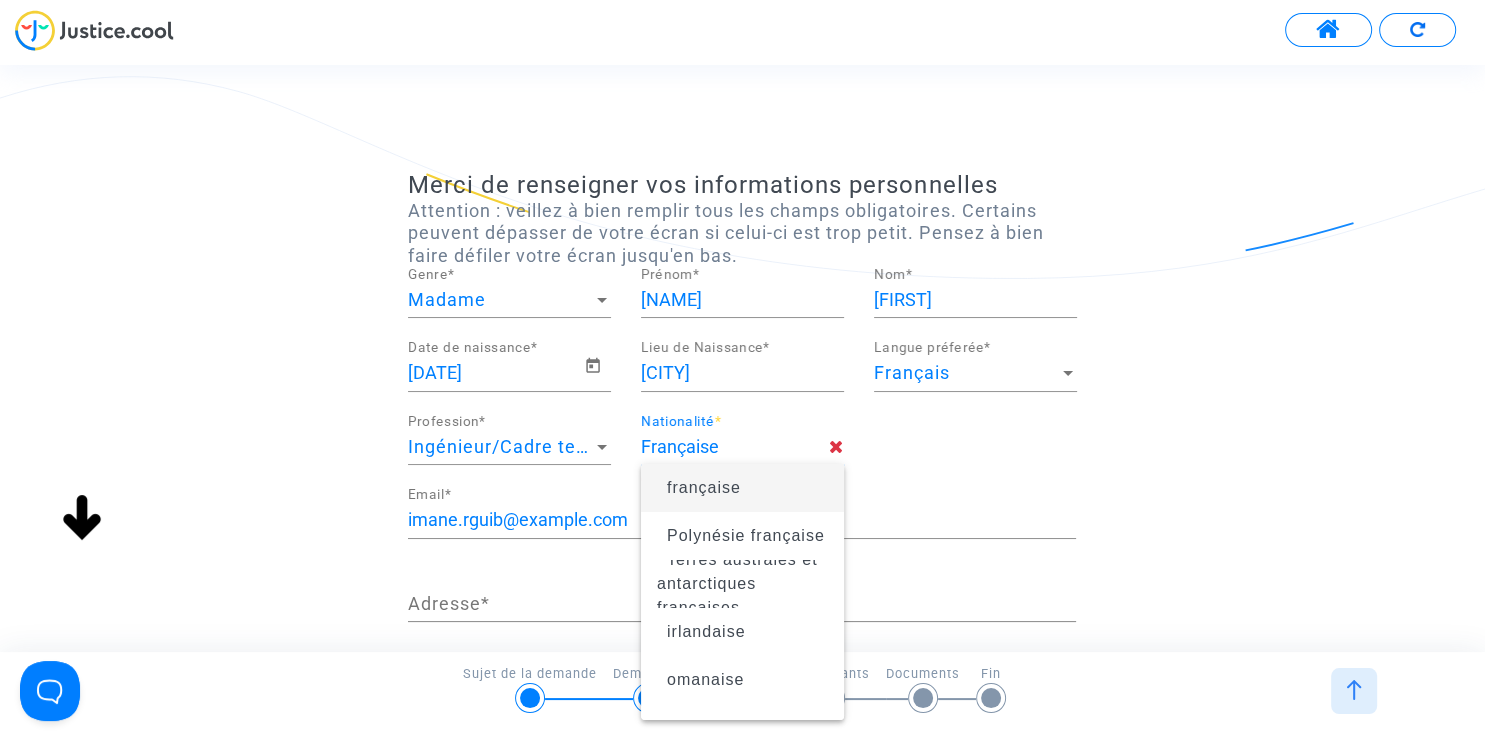 click on "Merci de renseigner vos informations personnelles Attention : veillez à bien remplir tous les champs obligatoires. Certains peuvent dépasser de votre écran si celui-ci est trop petit. Pensez à bien faire défiler votre écran jusqu'en bas. Madame Genre * [LAST_NAME] Prénom * Imane Nom * 07/06/1990 Date de naissance * [CITY] Lieu de Naissance * Français Langue préferée * Ingénieur/Cadre technique d'entreprise Profession * Française Nationalité * Ce choix n'est pas valide imane.rguib@example.com Email * Adresse * Adresse (ligne 2) Code postal * Ville * France Pays * +33 Numéro mobile Invalid phone number Le numéro de téléphone est manquant ou invalide La nationalité est manquante L'adresse est manquante ou invalide (aucun des champs ne doit dépasser 45 caractères)" 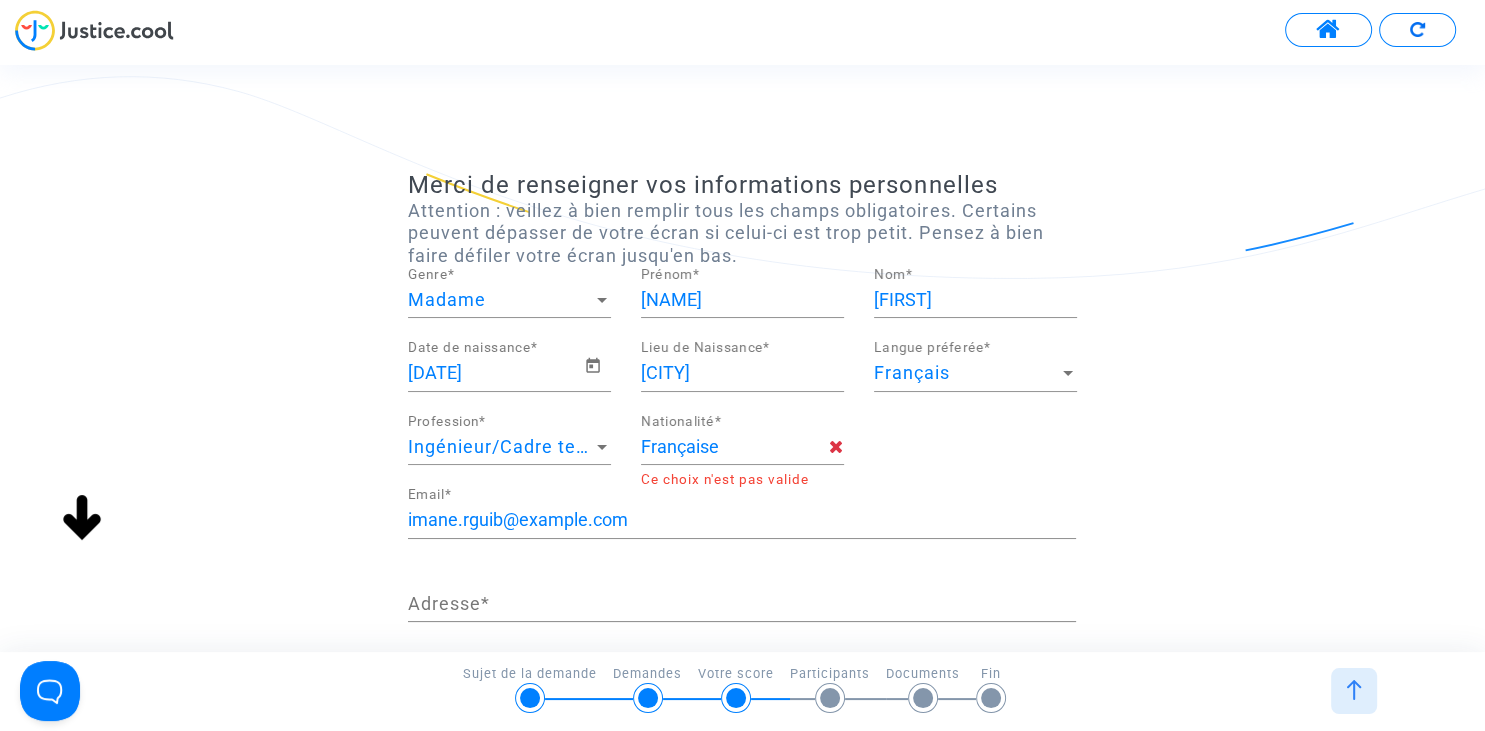 type on "française" 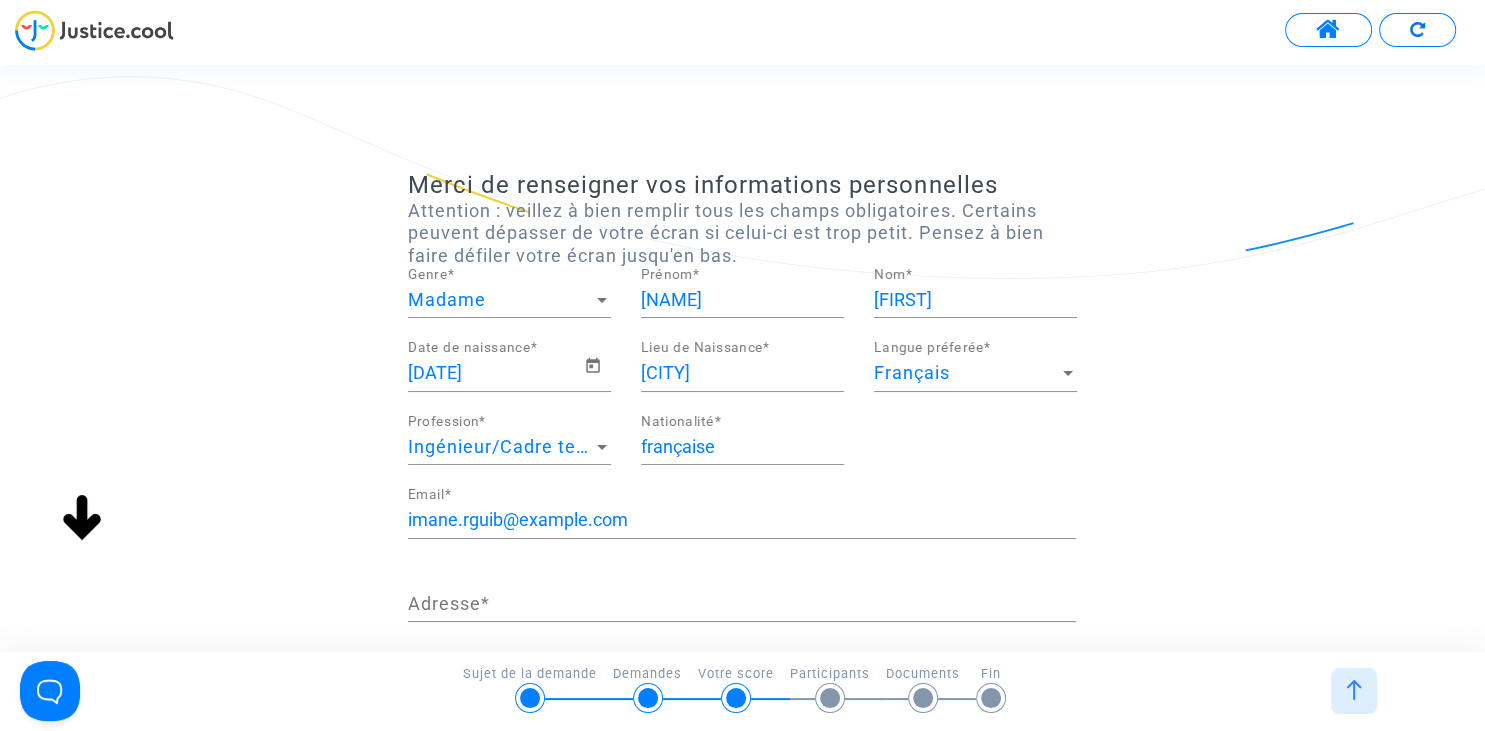 click on "Adresse  *" at bounding box center (742, 604) 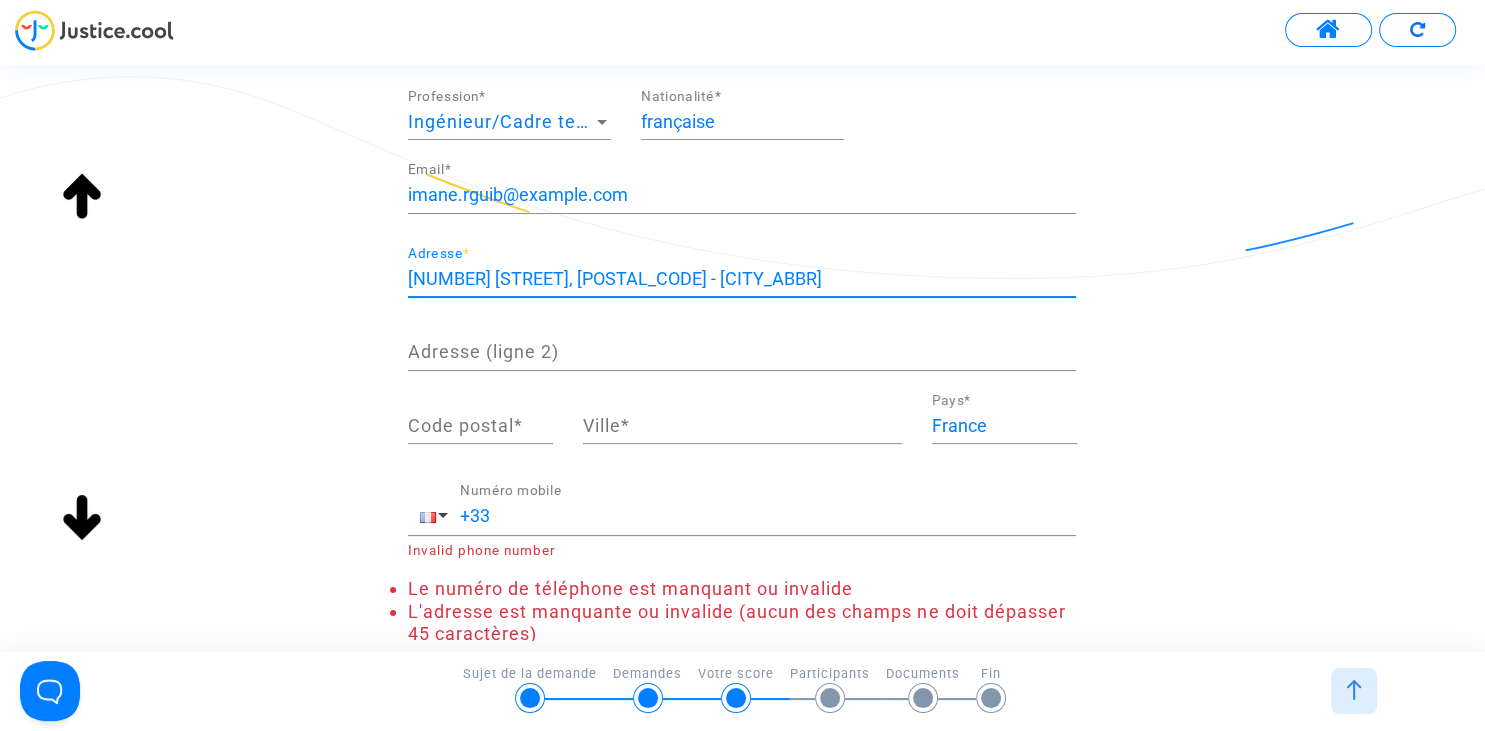 scroll, scrollTop: 333, scrollLeft: 0, axis: vertical 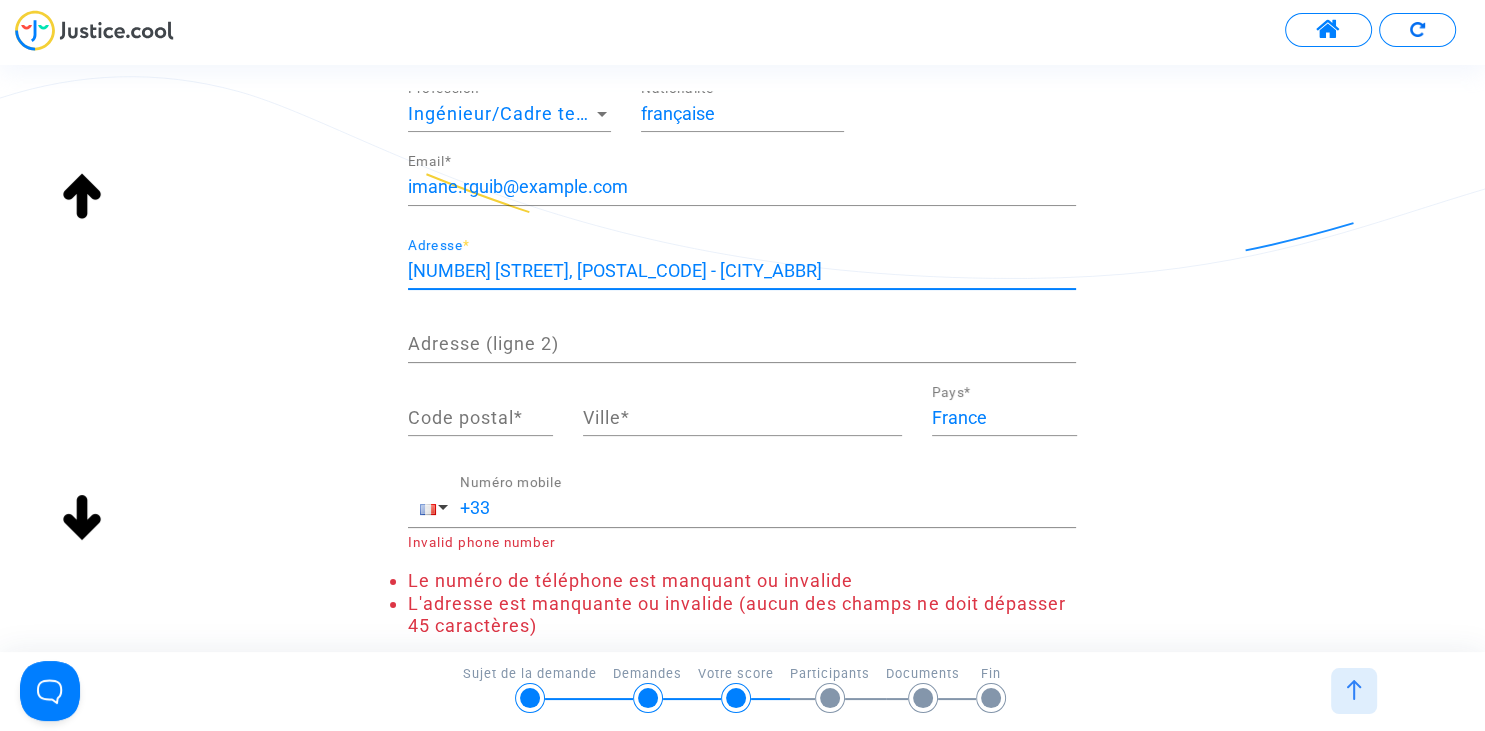 type on "[NUMBER] [STREET], [POSTAL_CODE] - [CITY_ABBR]" 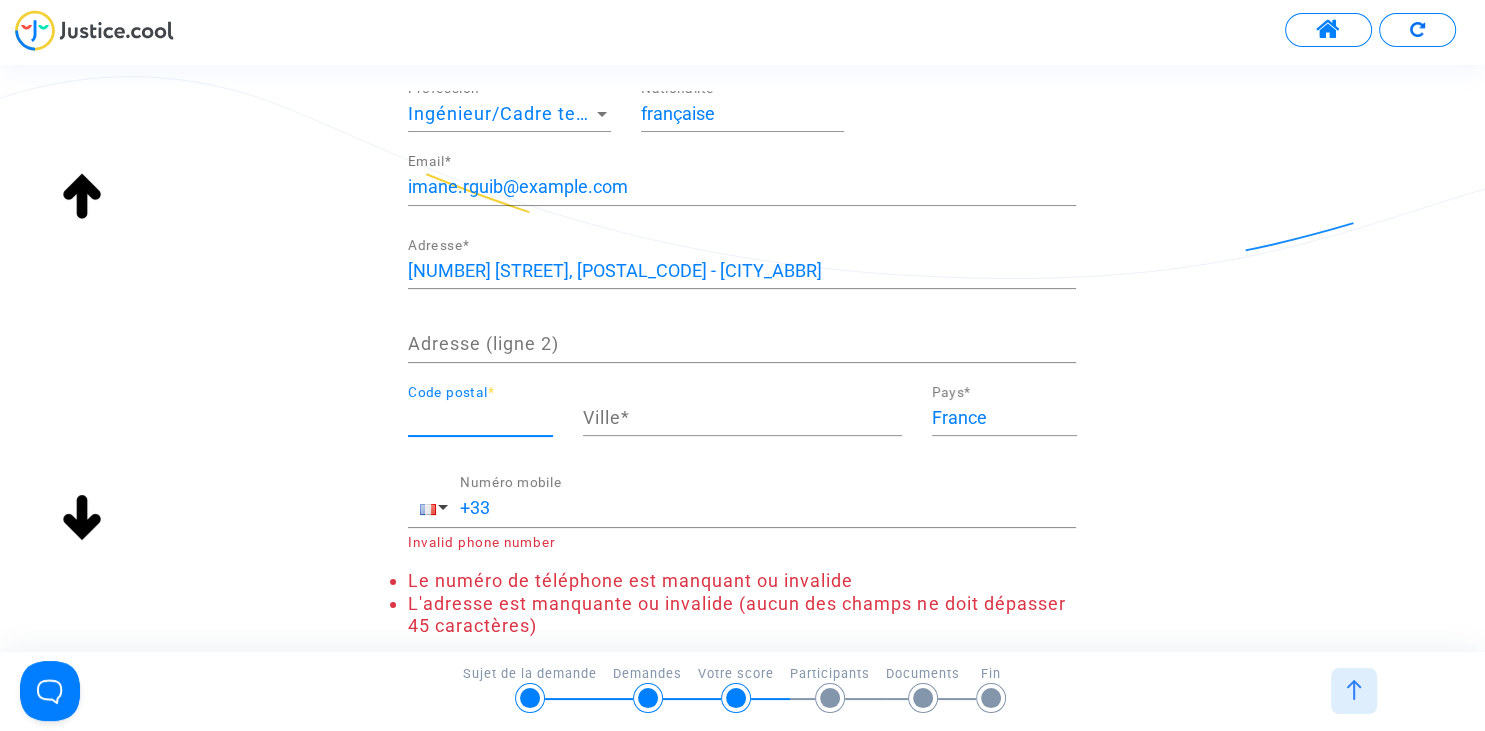 click on "Code postal  *" at bounding box center (480, 418) 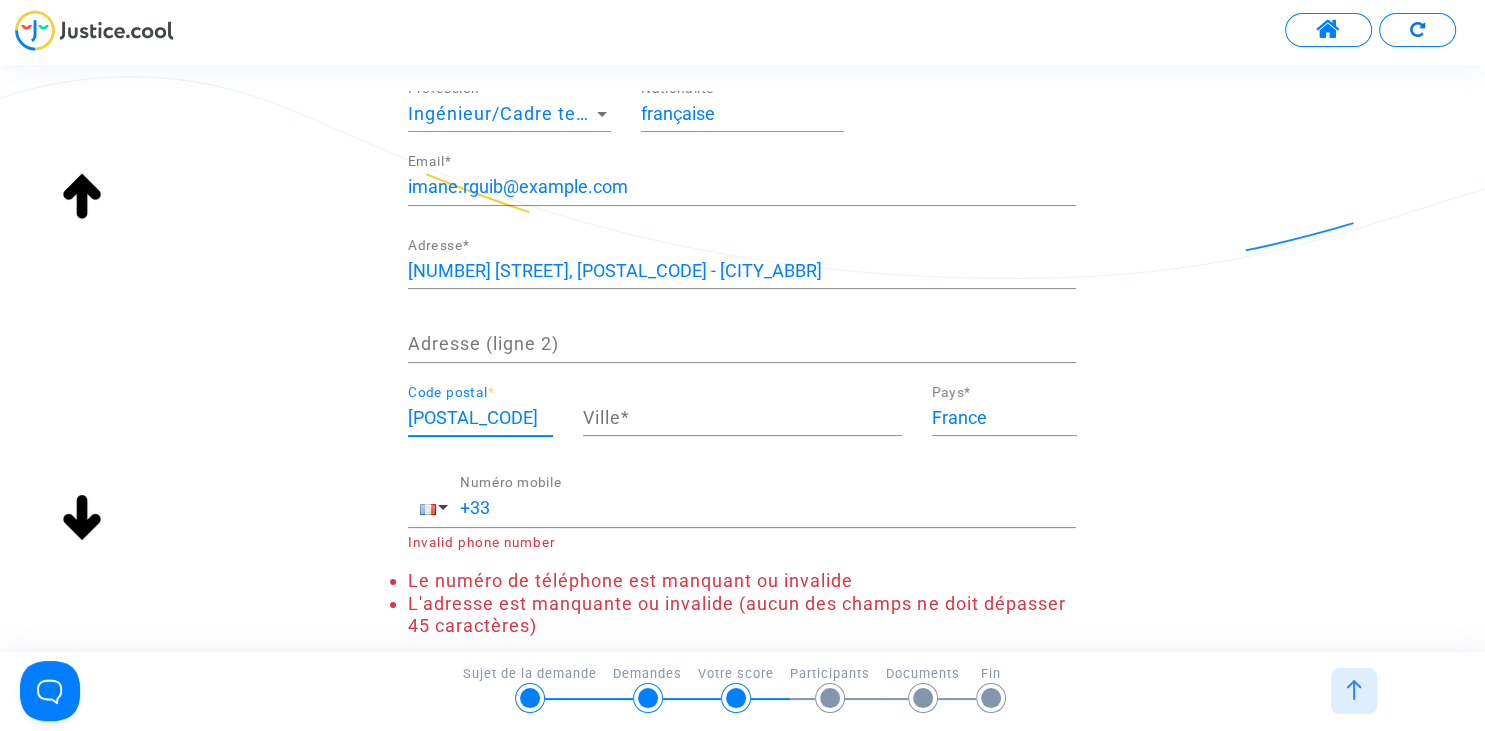 type on "[POSTAL_CODE]" 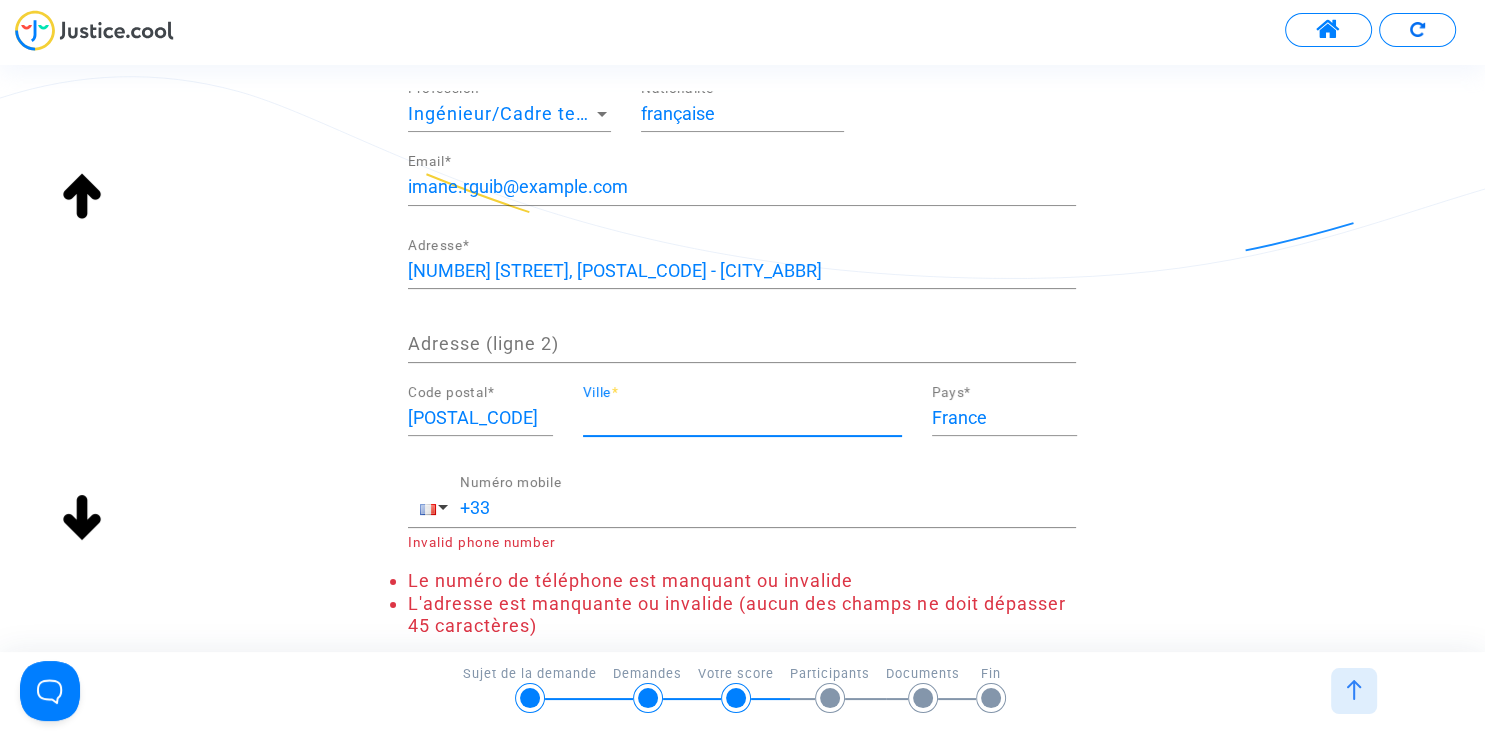 click on "Ville  *" at bounding box center [742, 418] 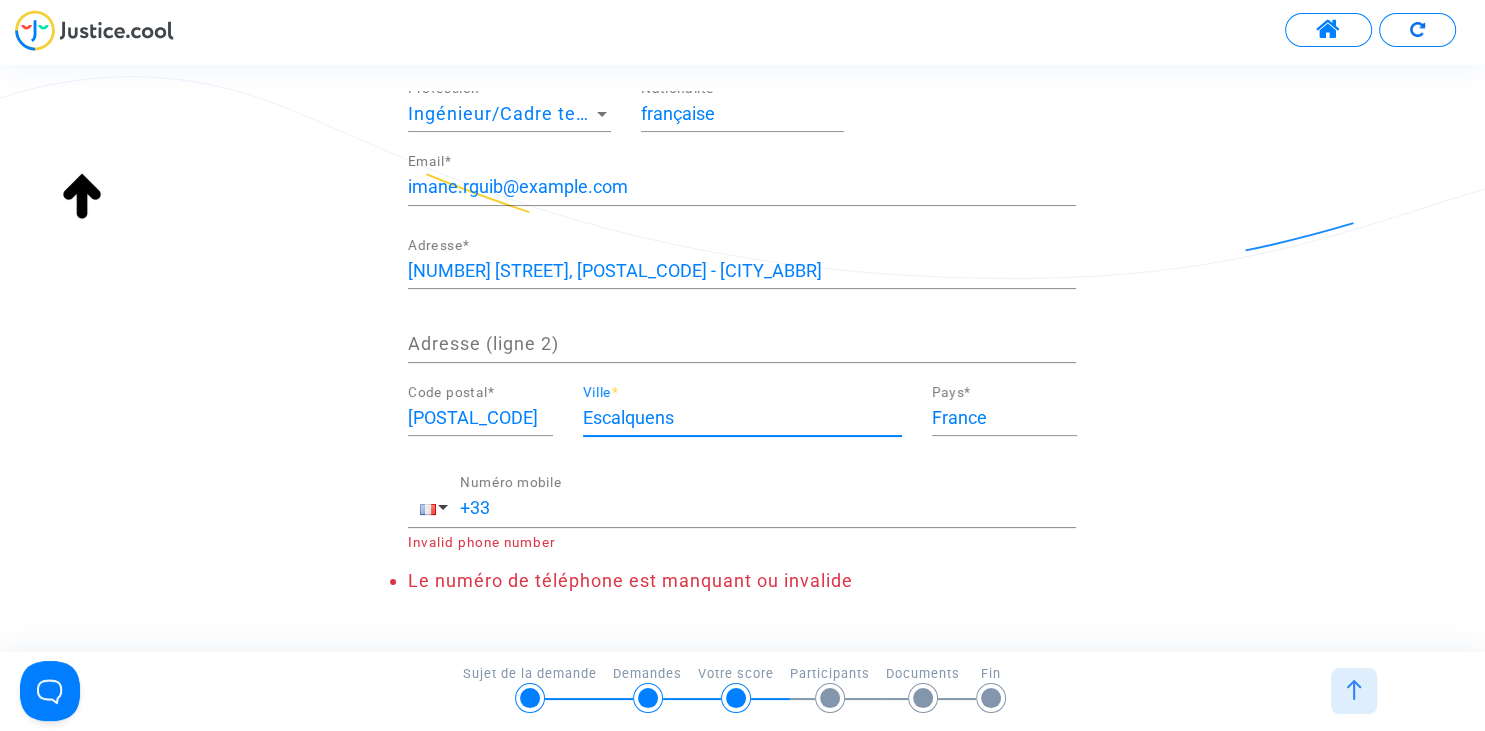 type on "Escalquens" 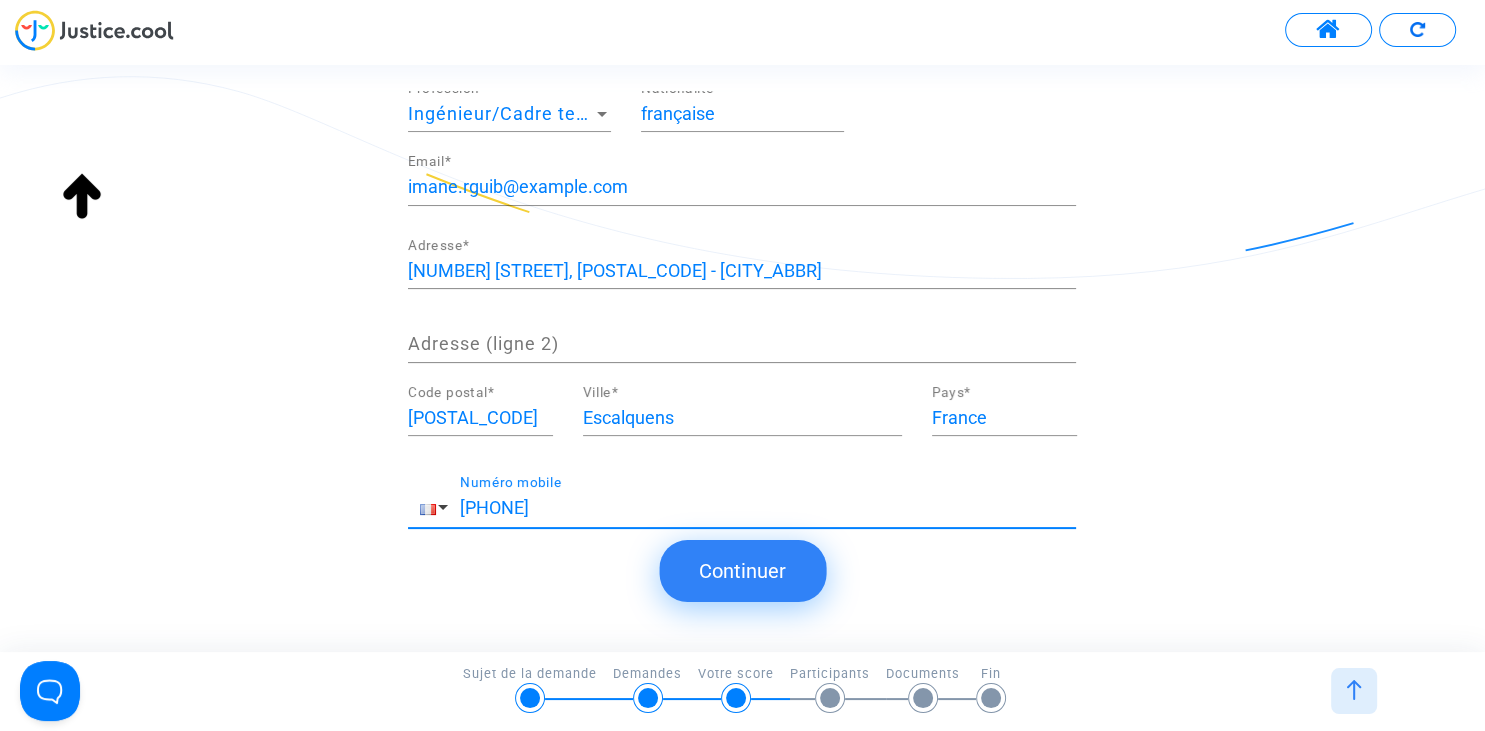type on "[PHONE]" 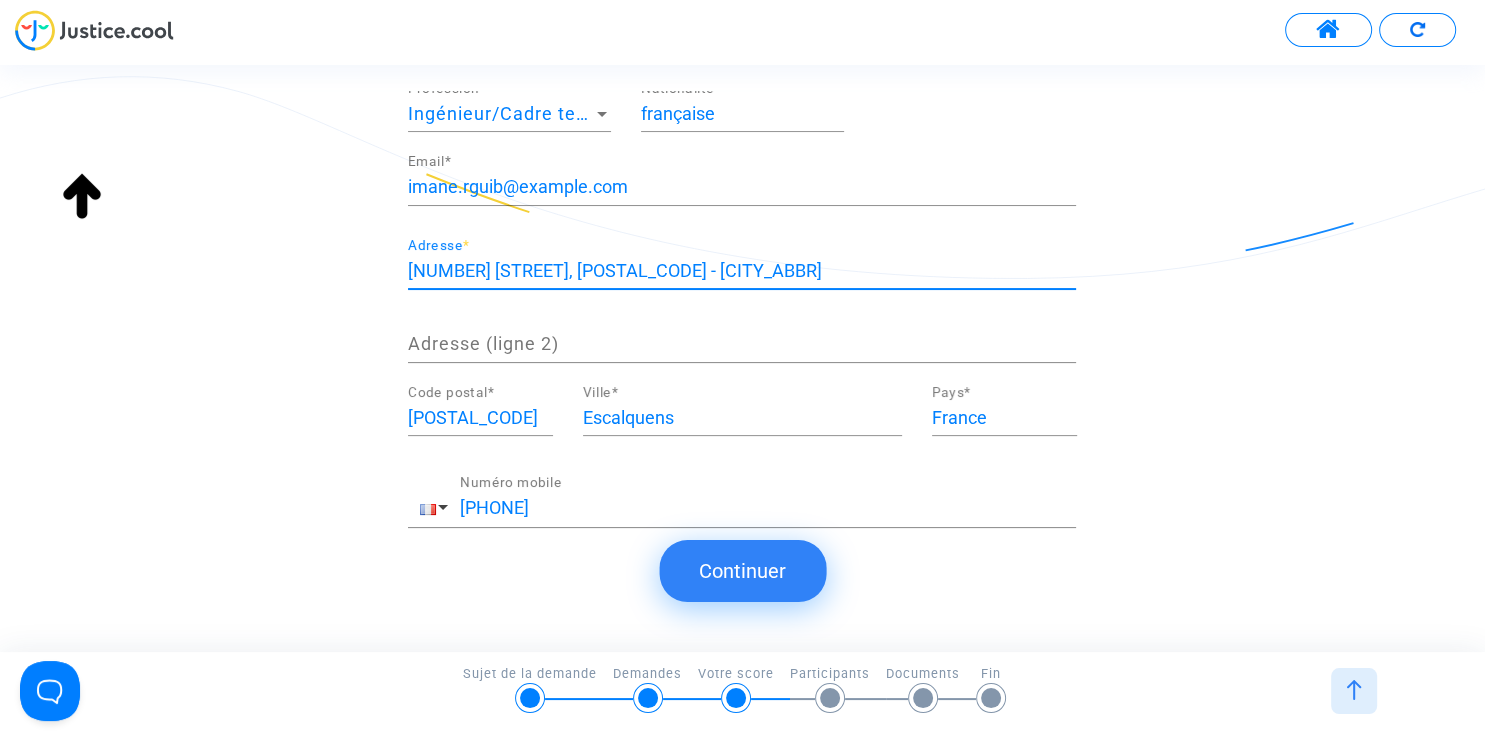 drag, startPoint x: 746, startPoint y: 268, endPoint x: 590, endPoint y: 266, distance: 156.01282 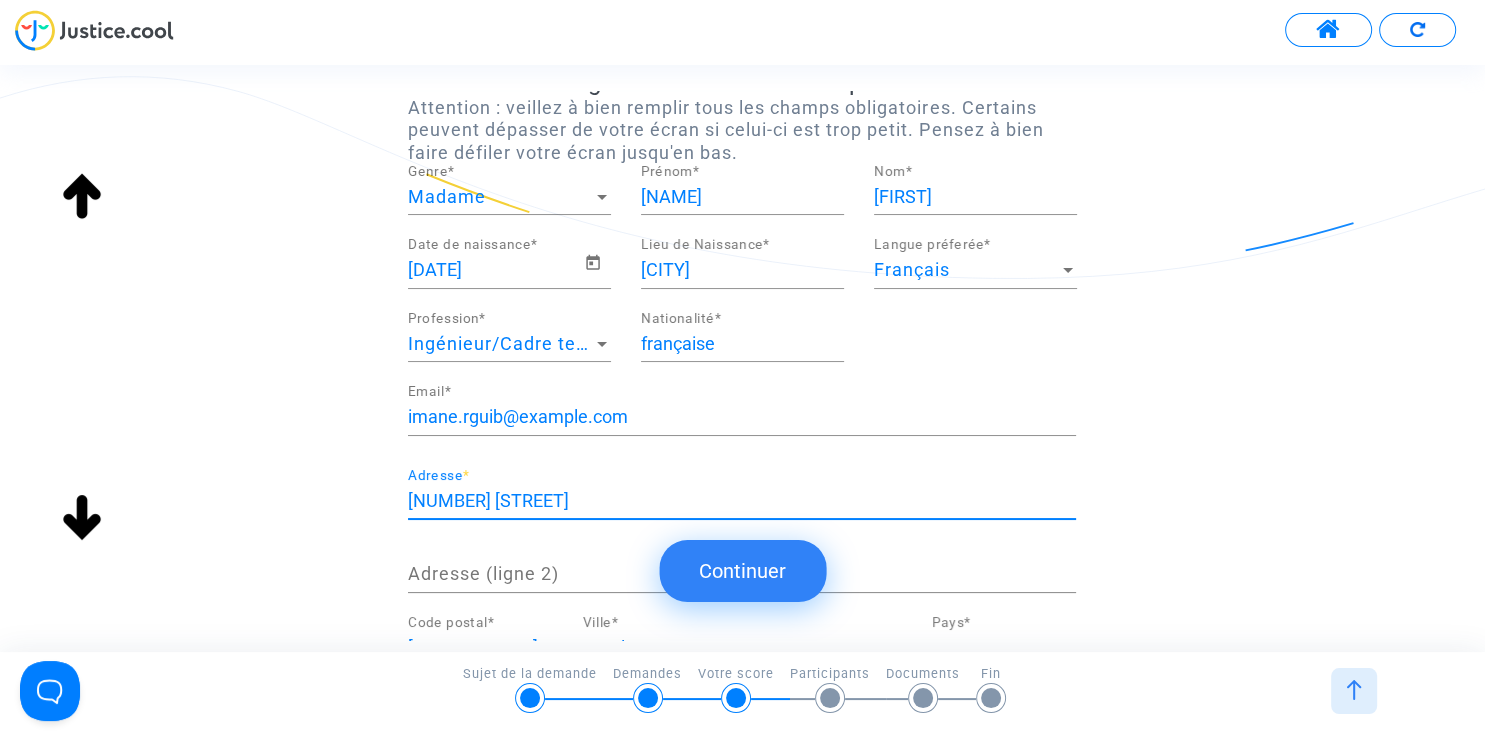 scroll, scrollTop: 0, scrollLeft: 0, axis: both 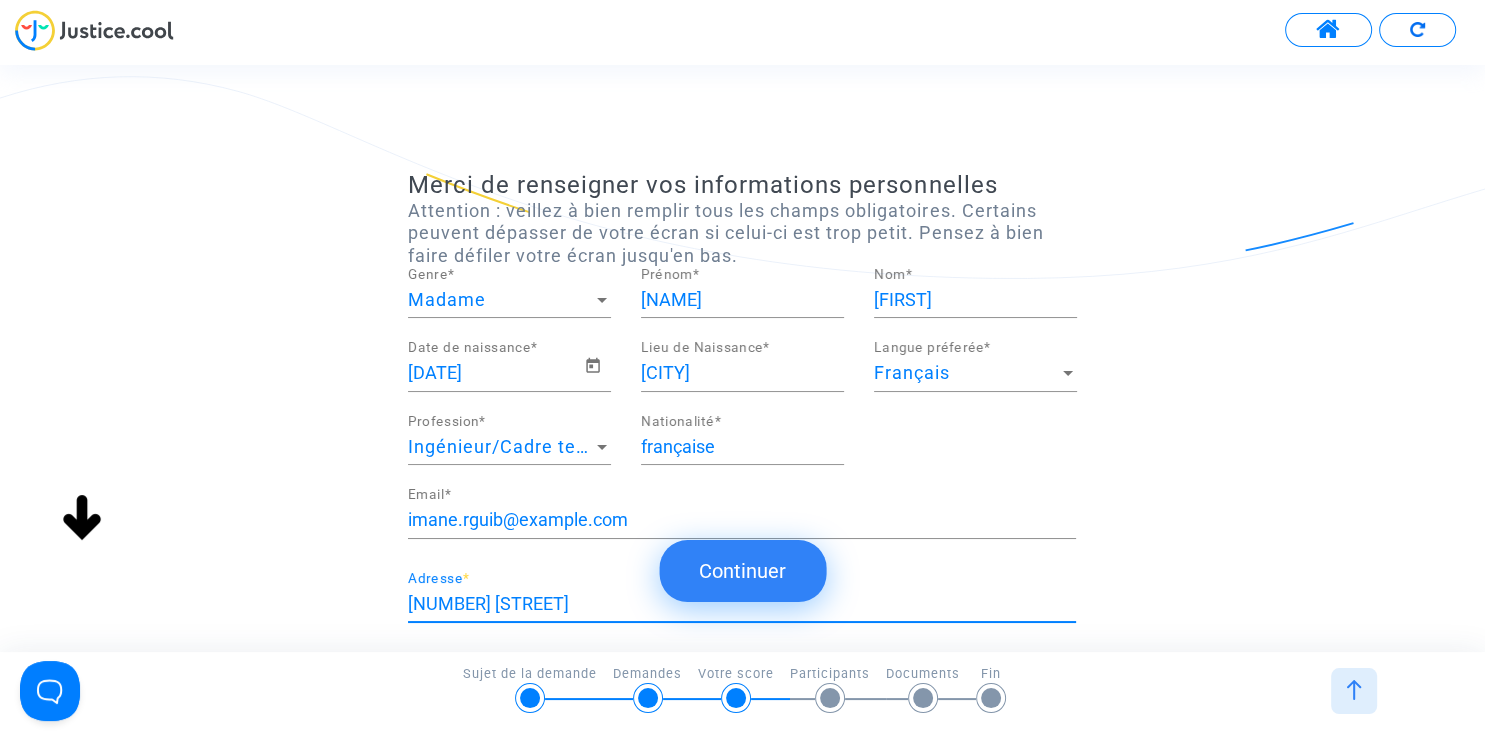 type on "[NUMBER] [STREET]" 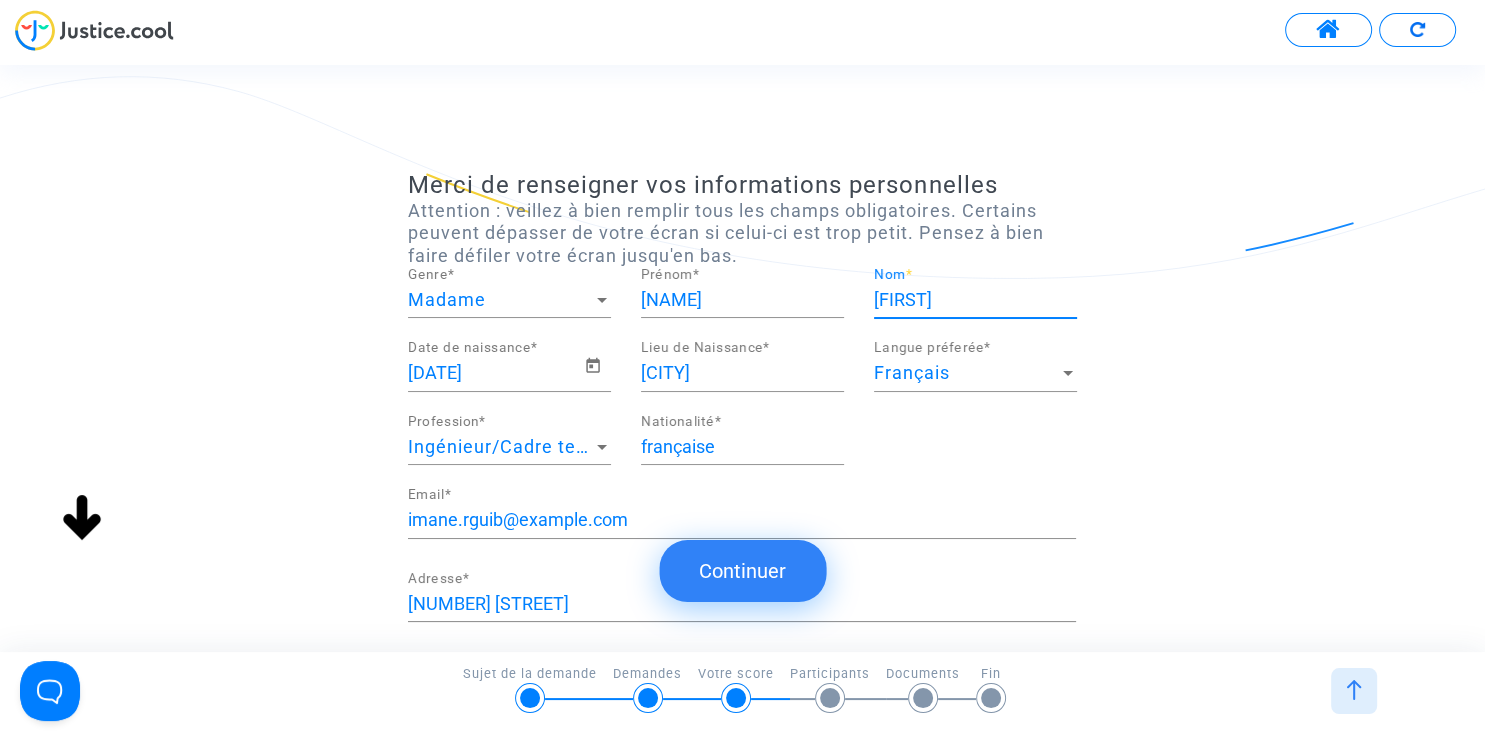 drag, startPoint x: 938, startPoint y: 302, endPoint x: 870, endPoint y: 302, distance: 68 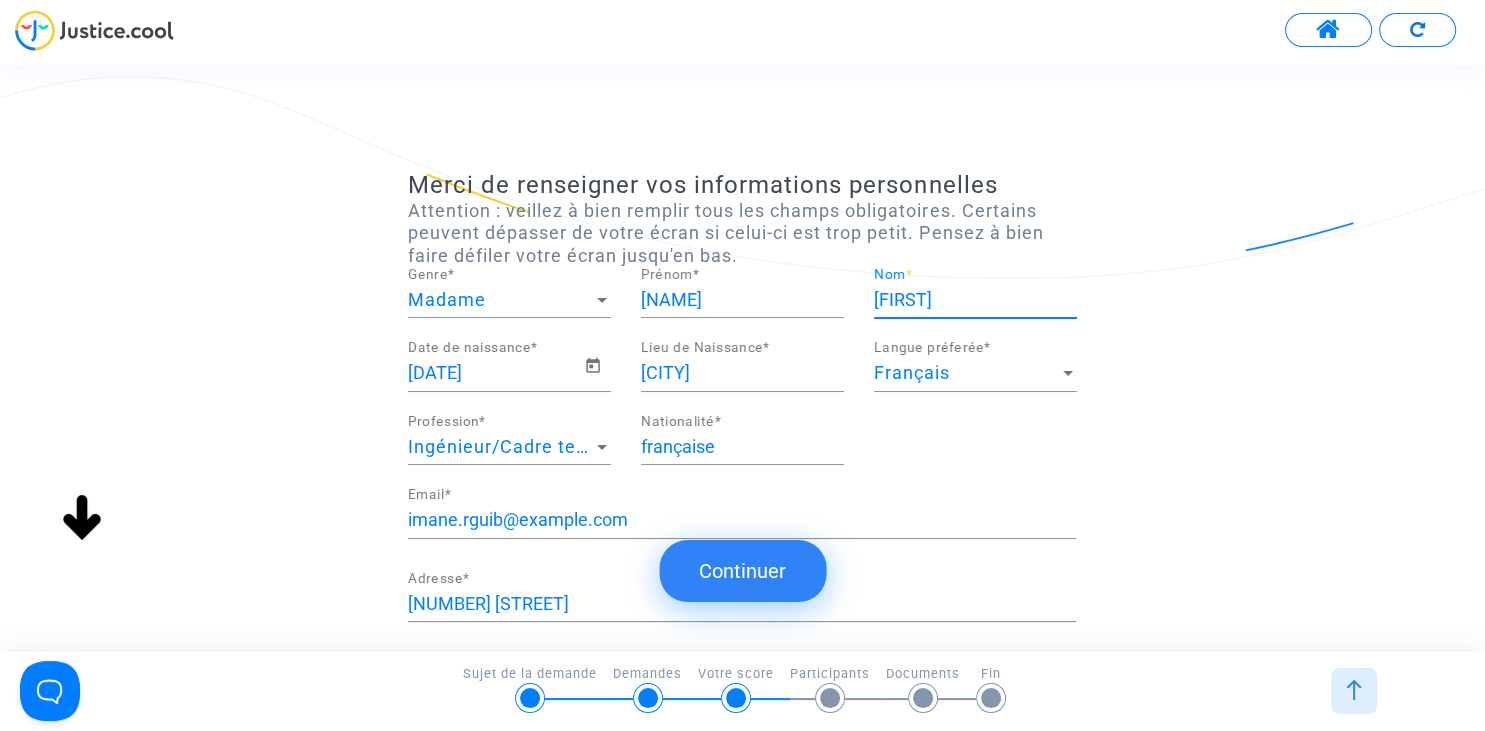 click on "[FIRST]" at bounding box center (975, 300) 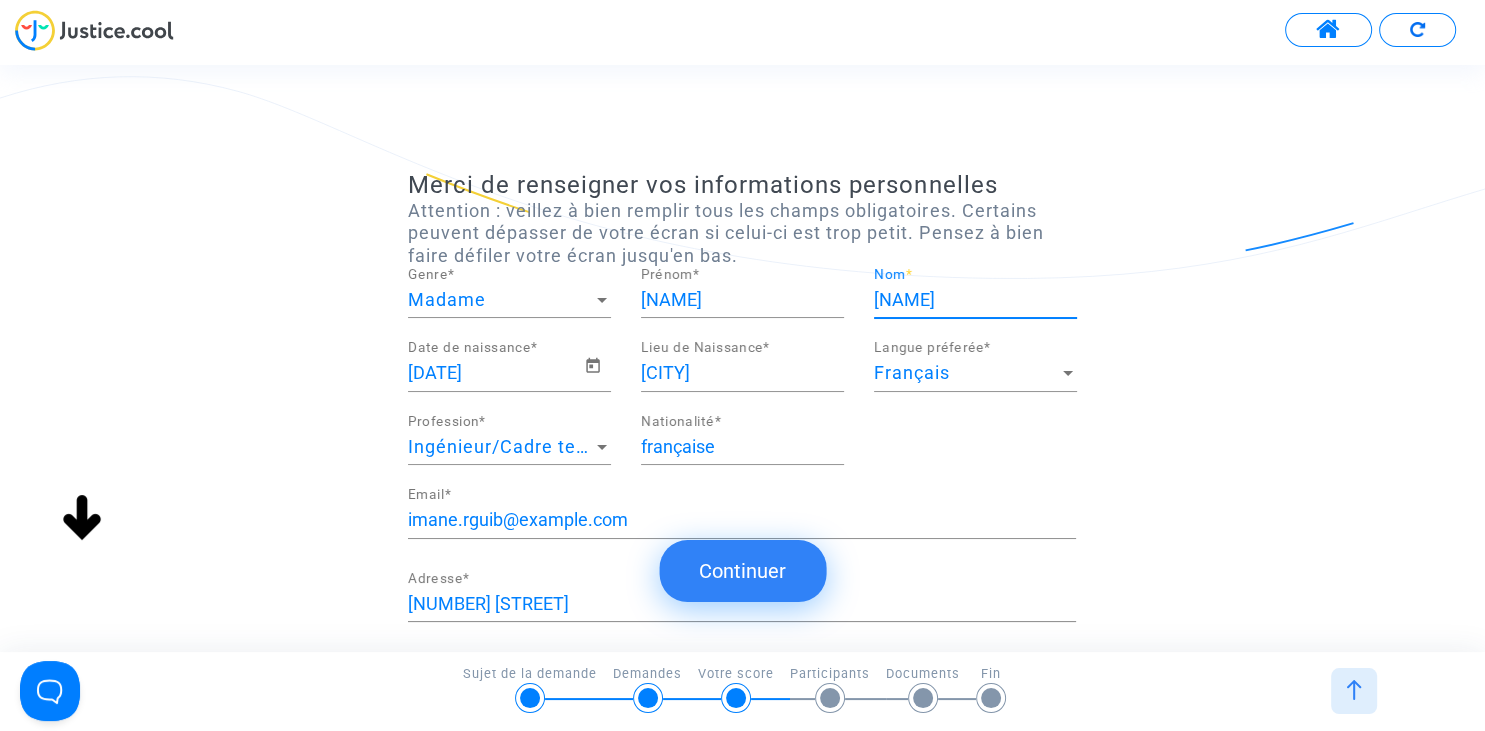 type on "[NAME]" 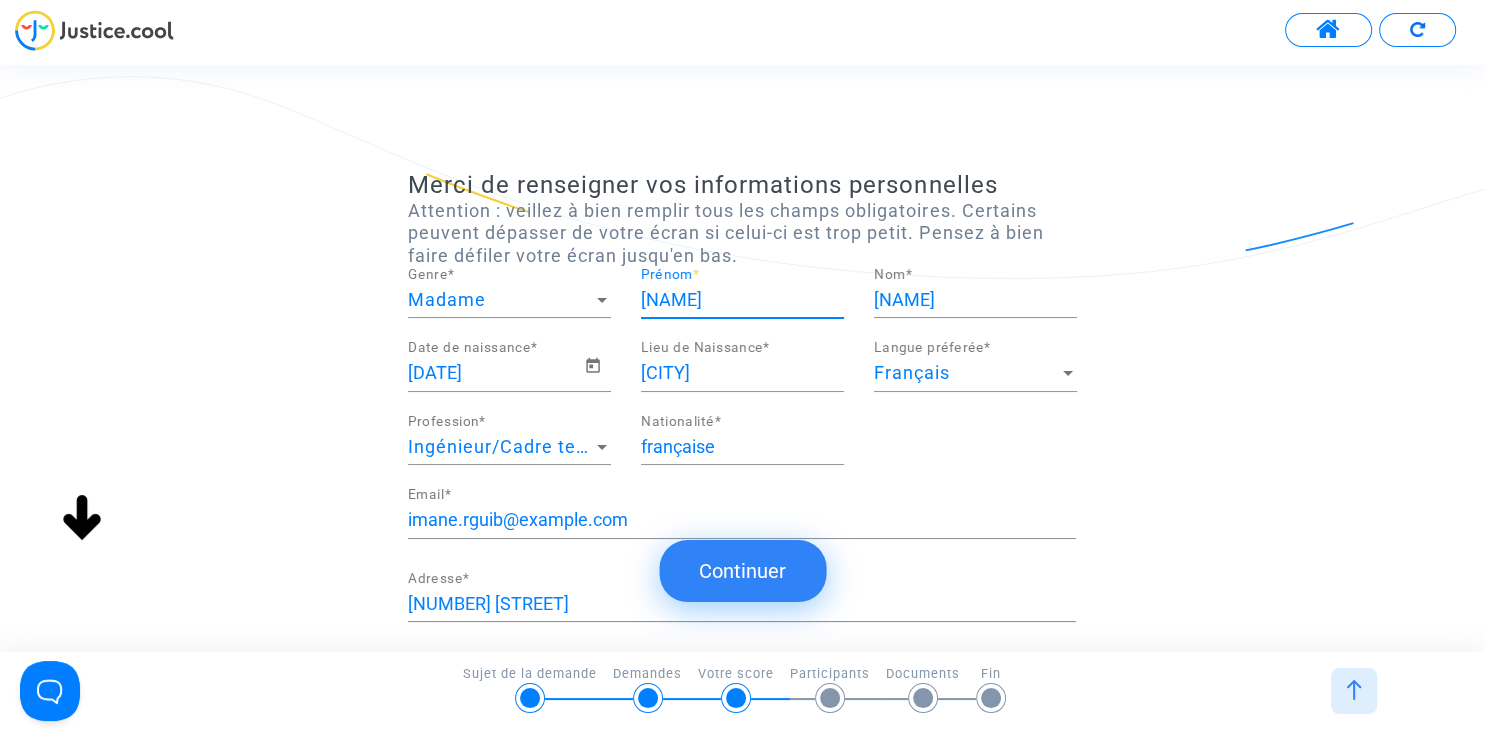 click on "[NAME]" at bounding box center [742, 300] 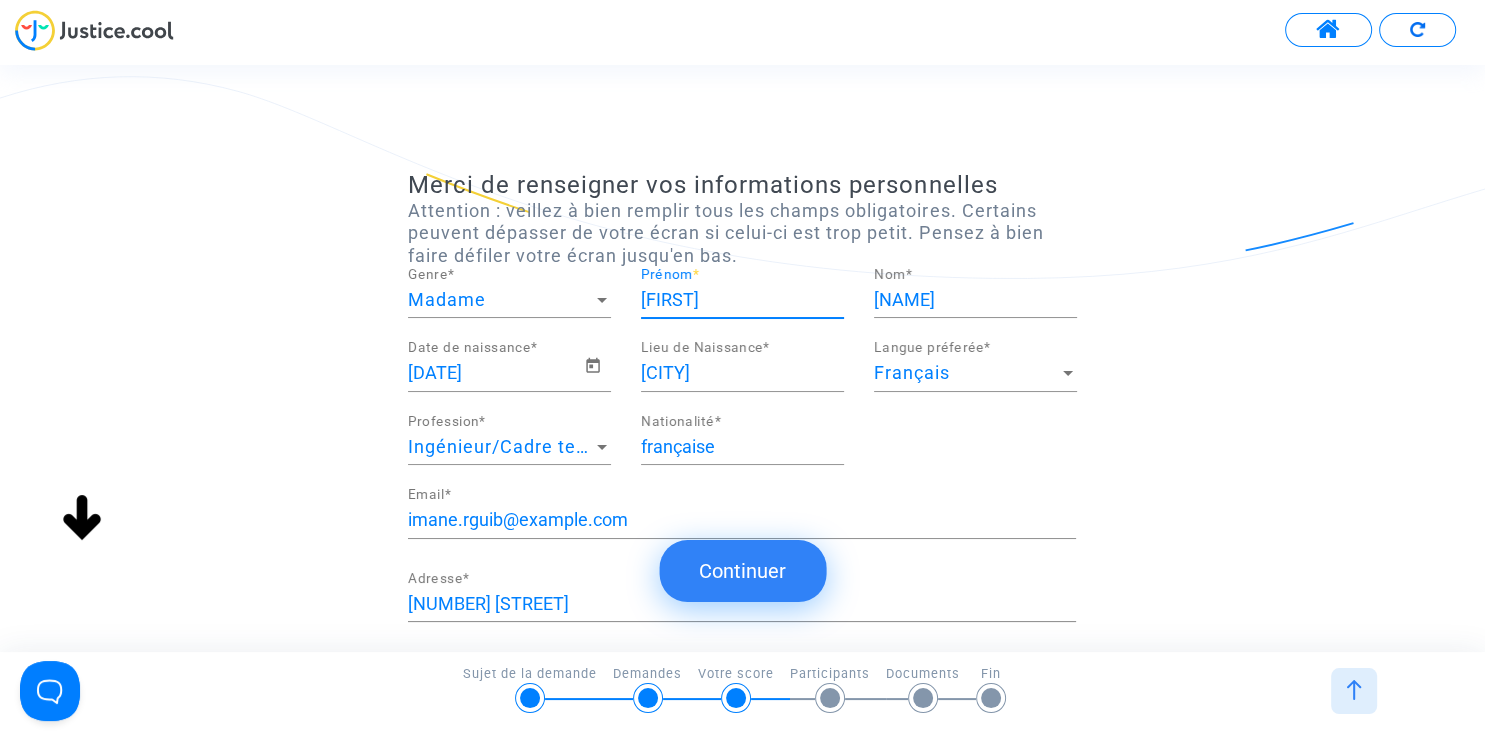 type on "[FIRST]" 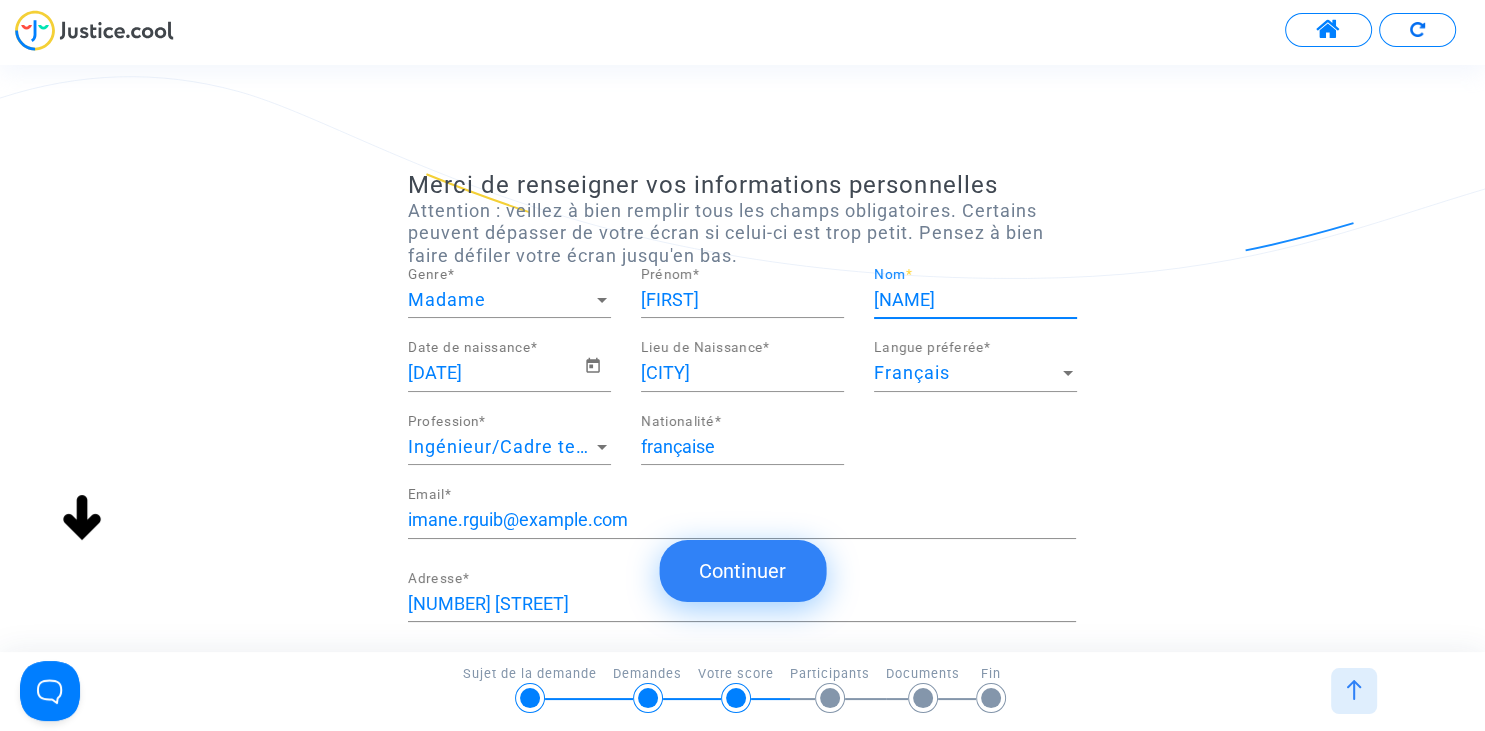 drag, startPoint x: 928, startPoint y: 302, endPoint x: 886, endPoint y: 301, distance: 42.0119 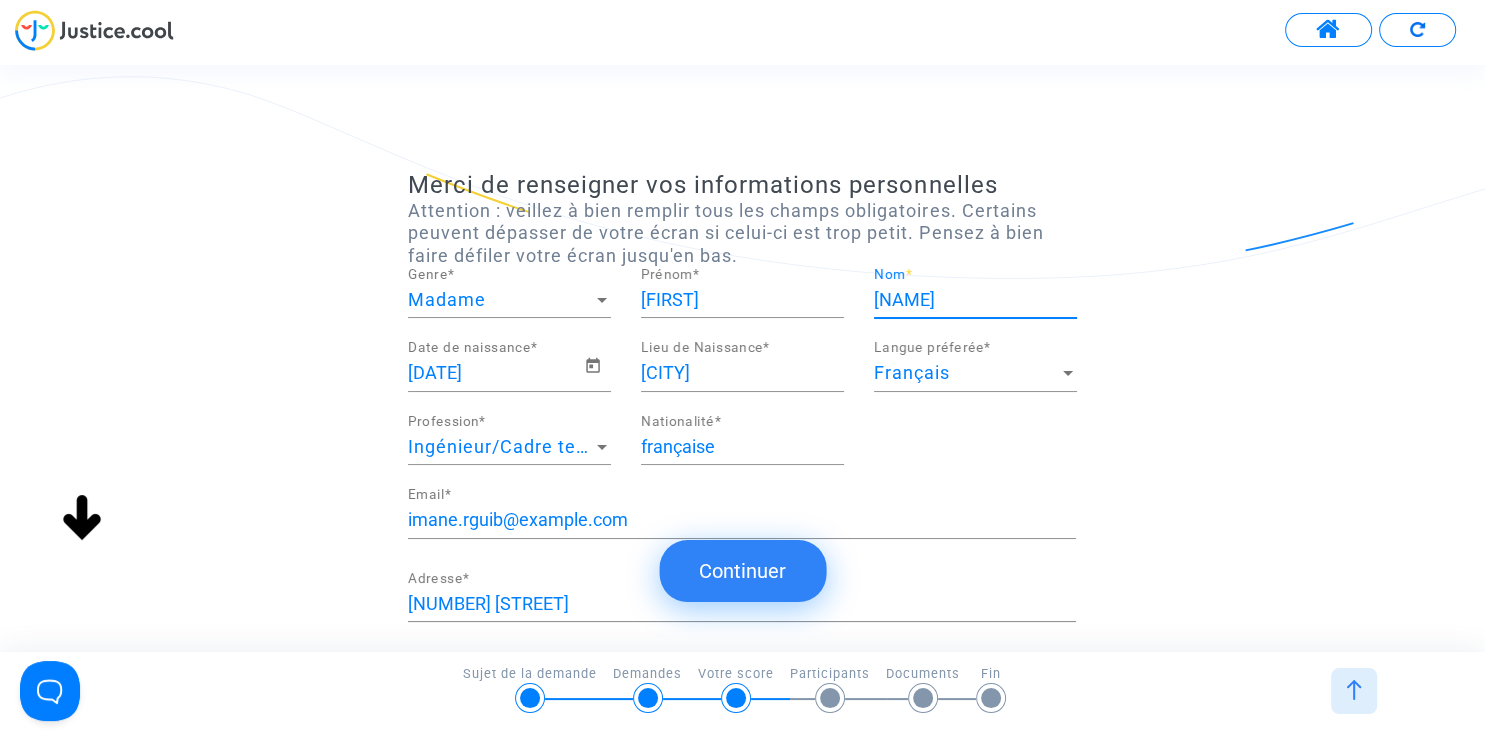 click on "[NAME]" at bounding box center [975, 300] 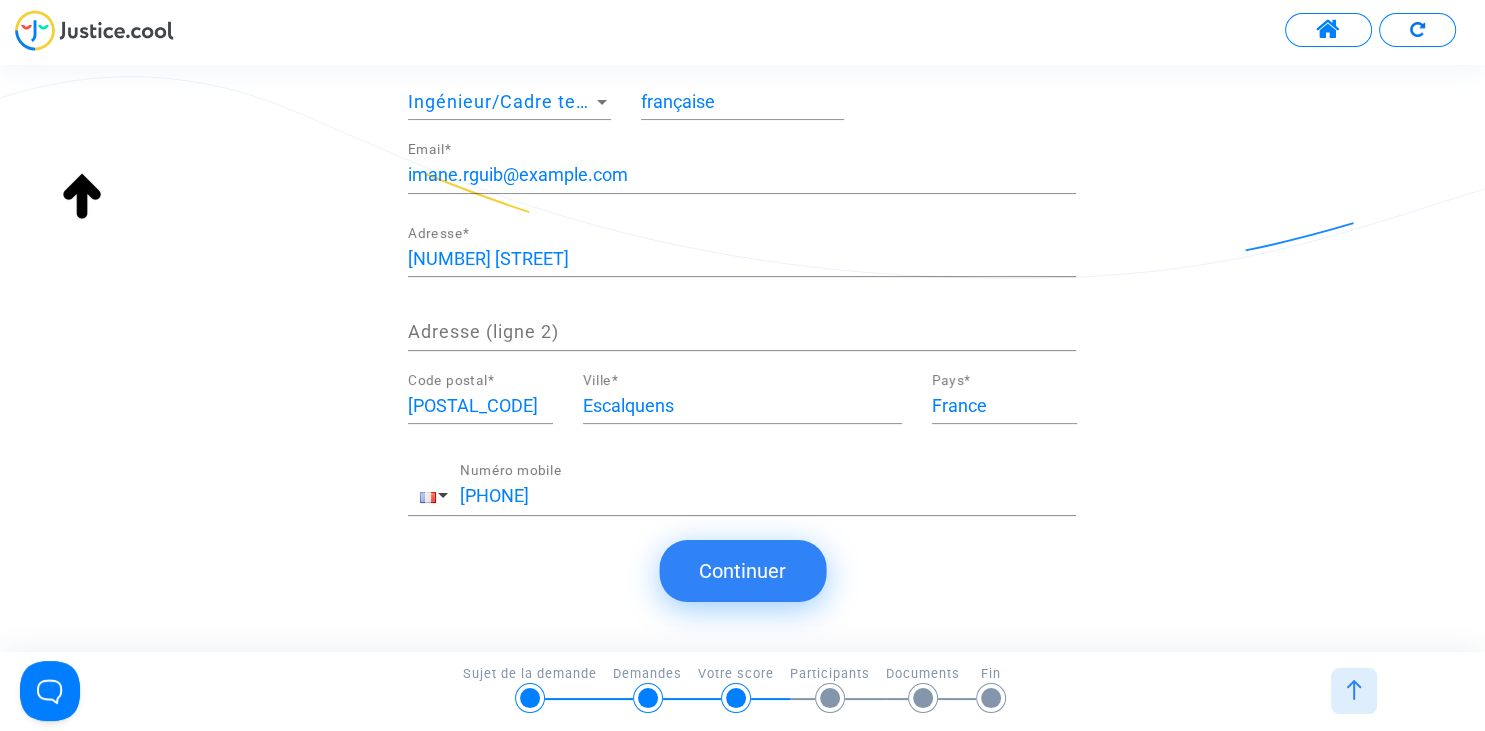 scroll, scrollTop: 360, scrollLeft: 0, axis: vertical 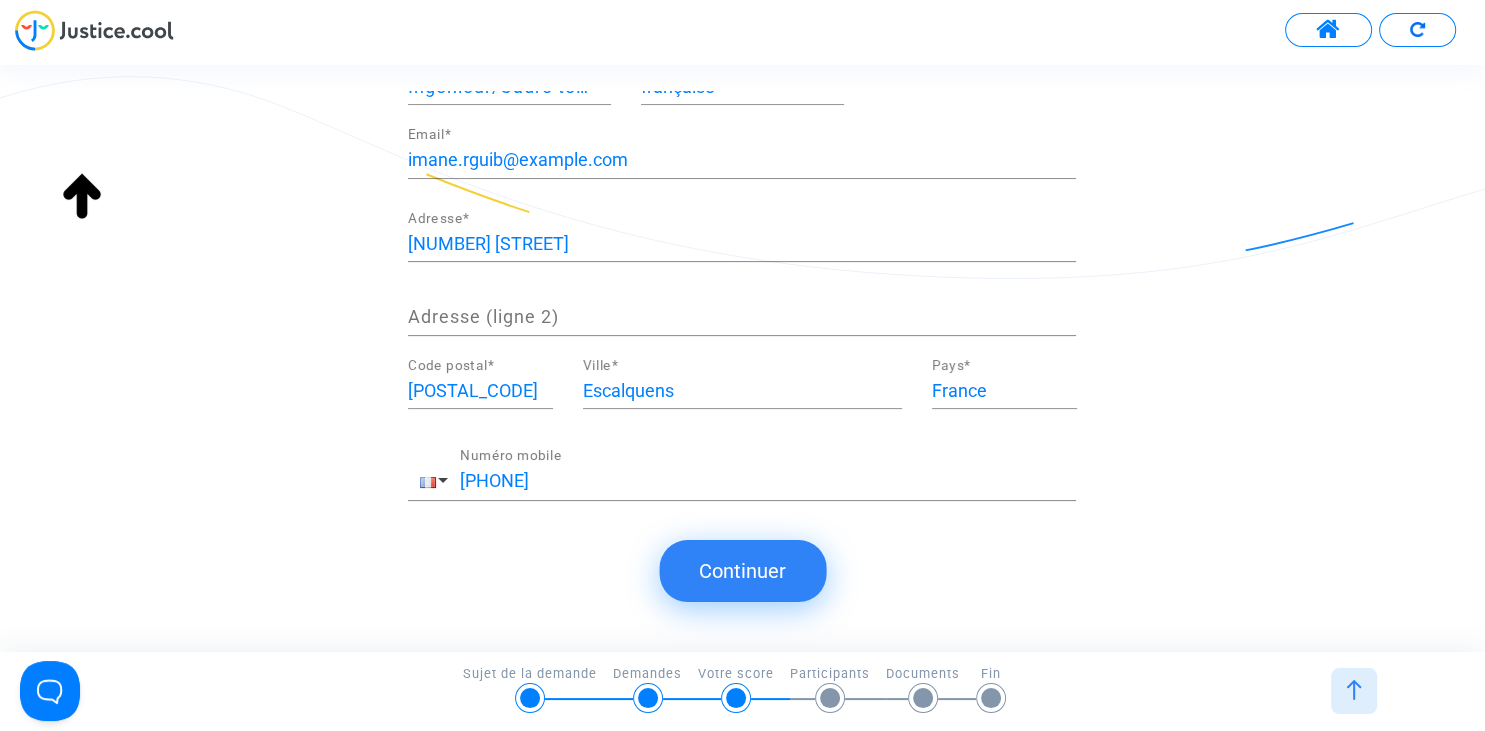 type on "RGUIB" 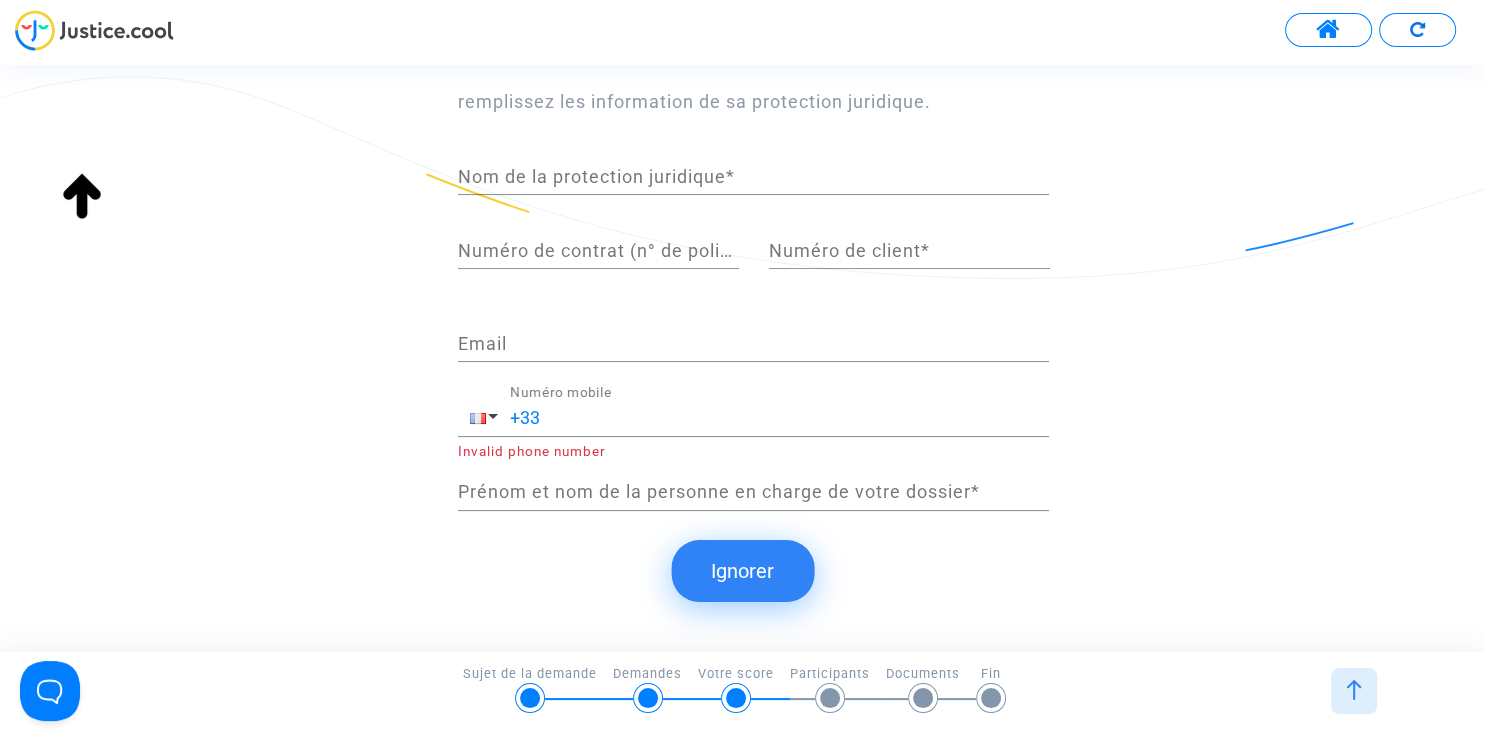 scroll, scrollTop: 316, scrollLeft: 0, axis: vertical 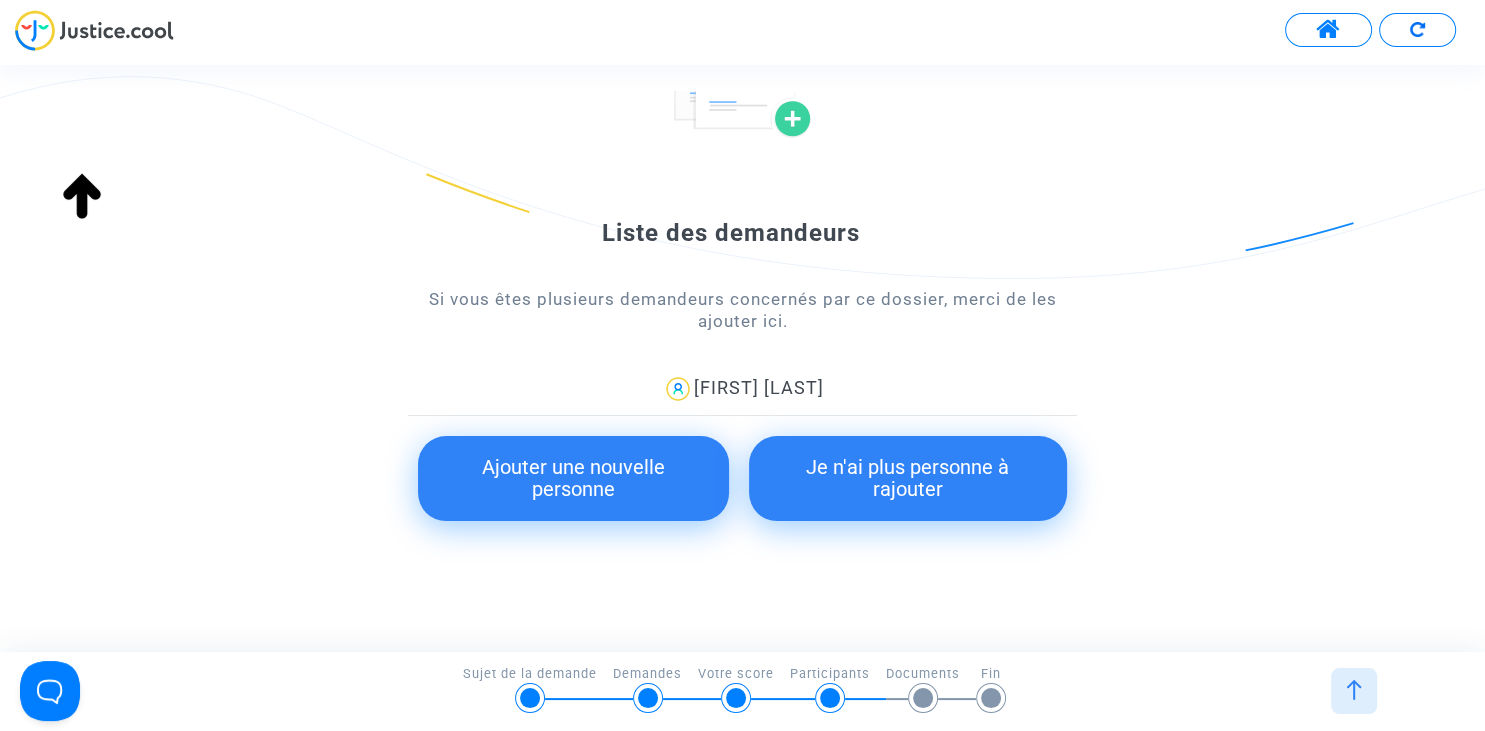 click on "Je n'ai plus personne à rajouter" 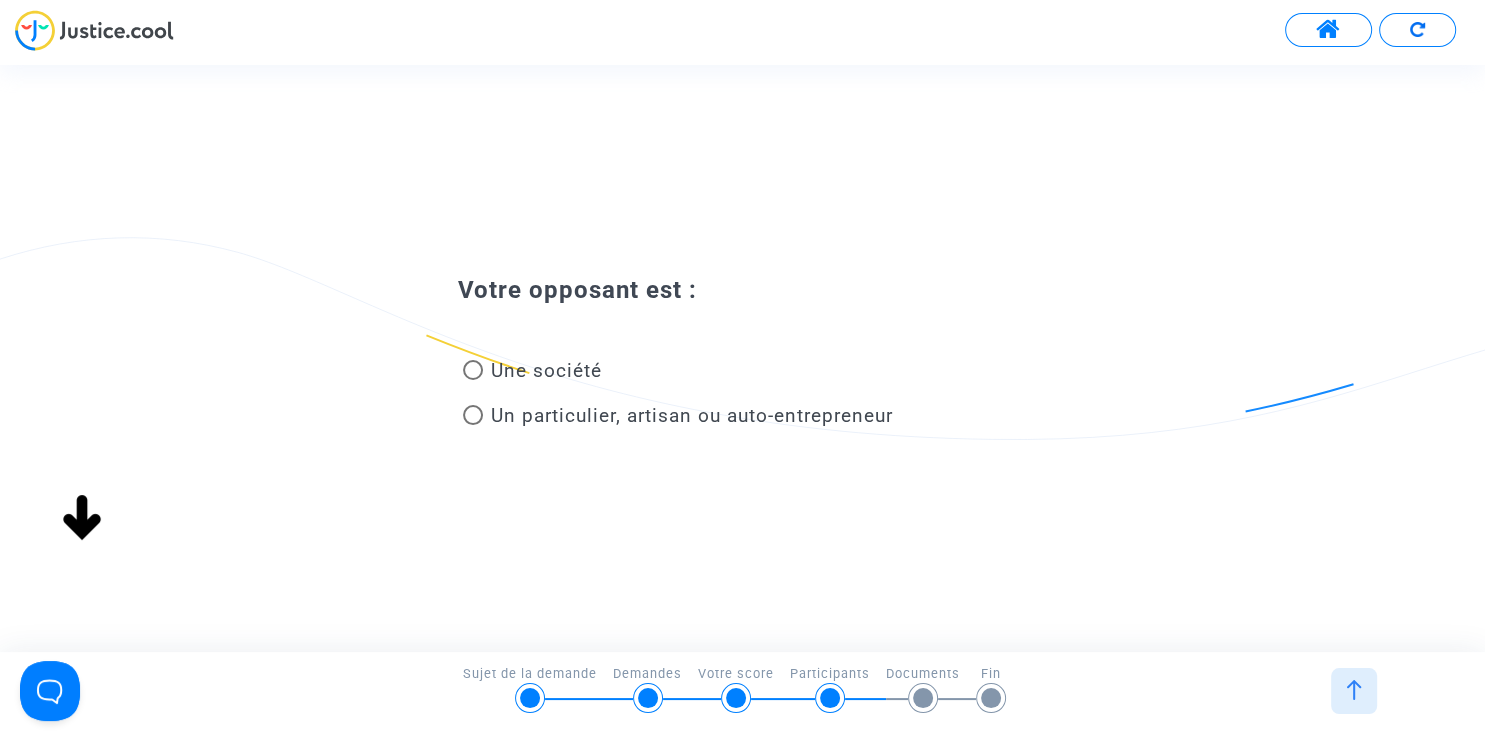 scroll, scrollTop: 0, scrollLeft: 0, axis: both 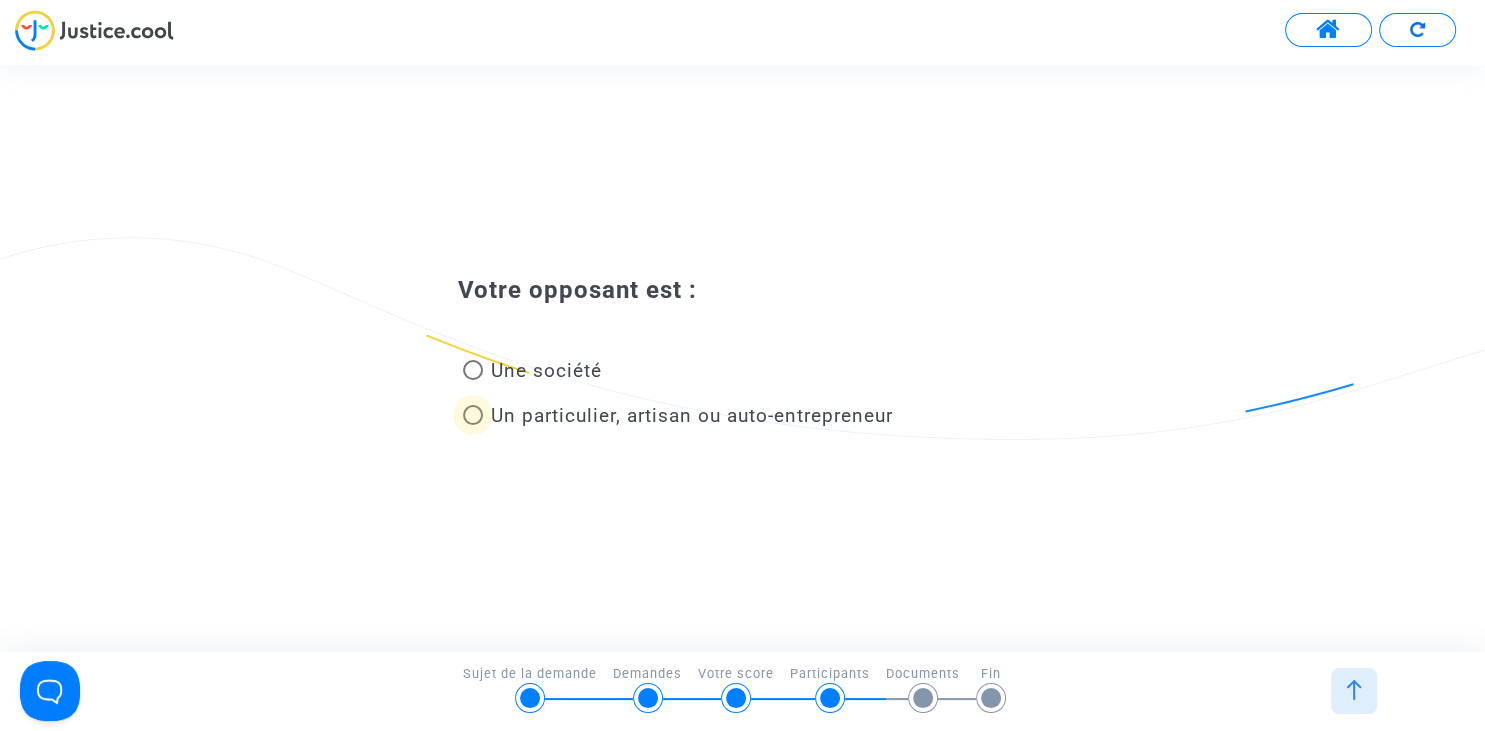 click at bounding box center [473, 415] 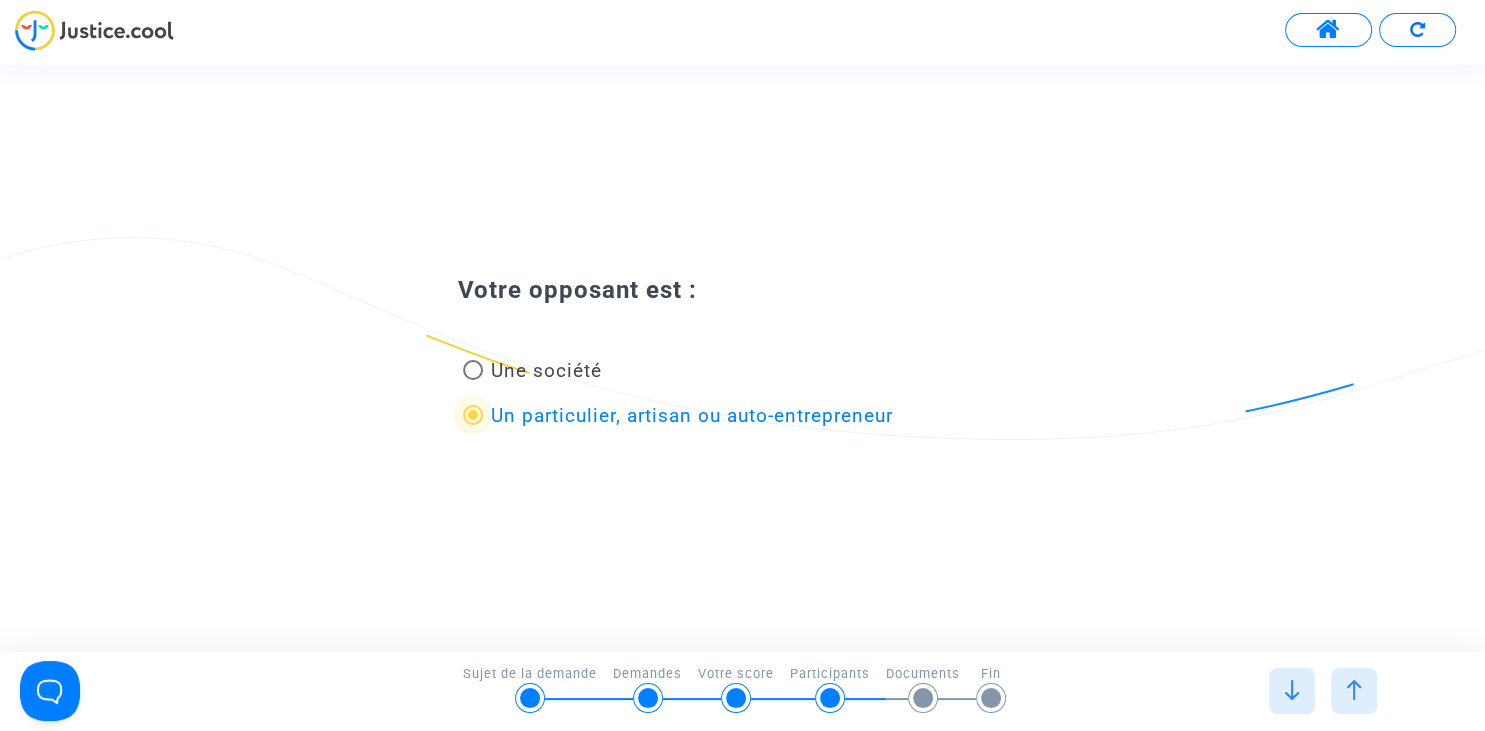scroll, scrollTop: 0, scrollLeft: 0, axis: both 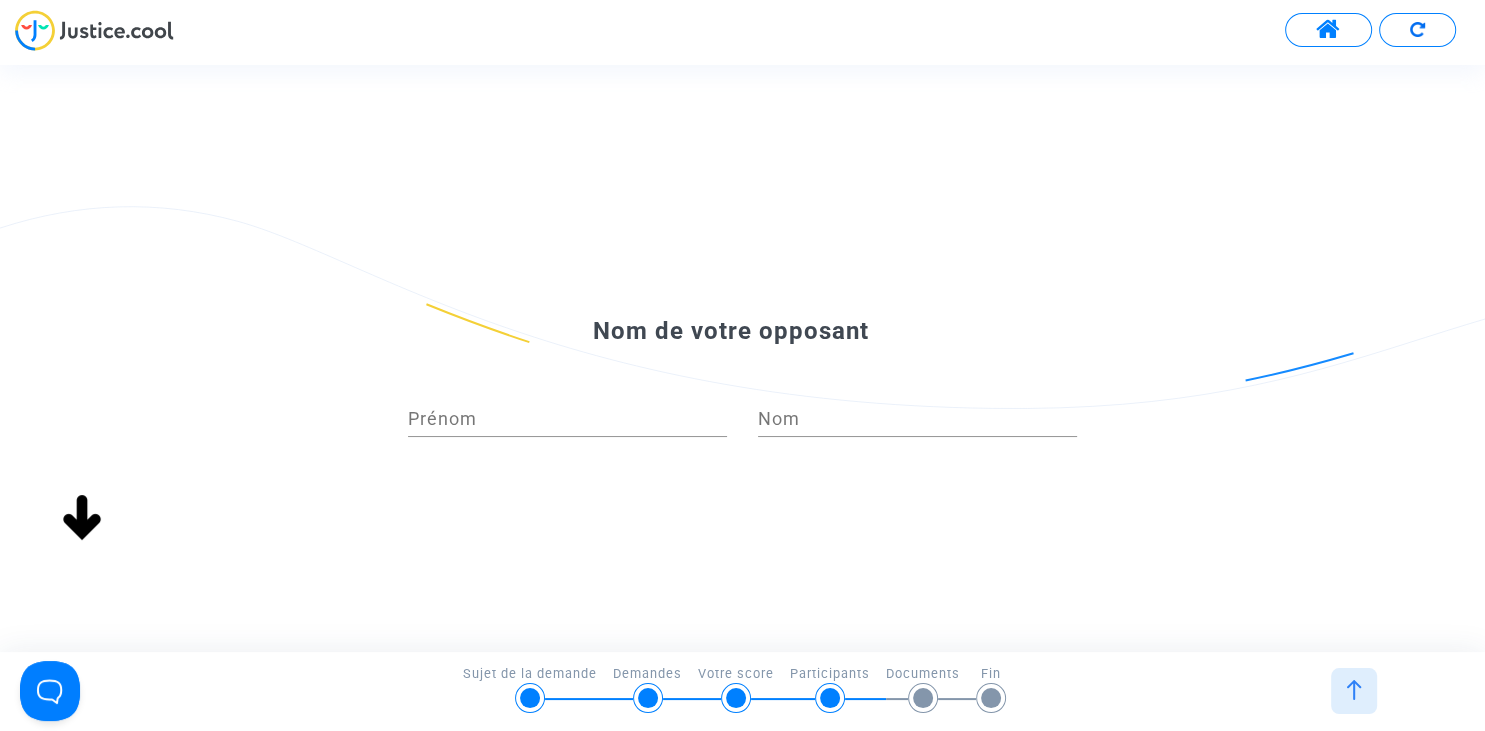 click on "Prénom" at bounding box center [567, 419] 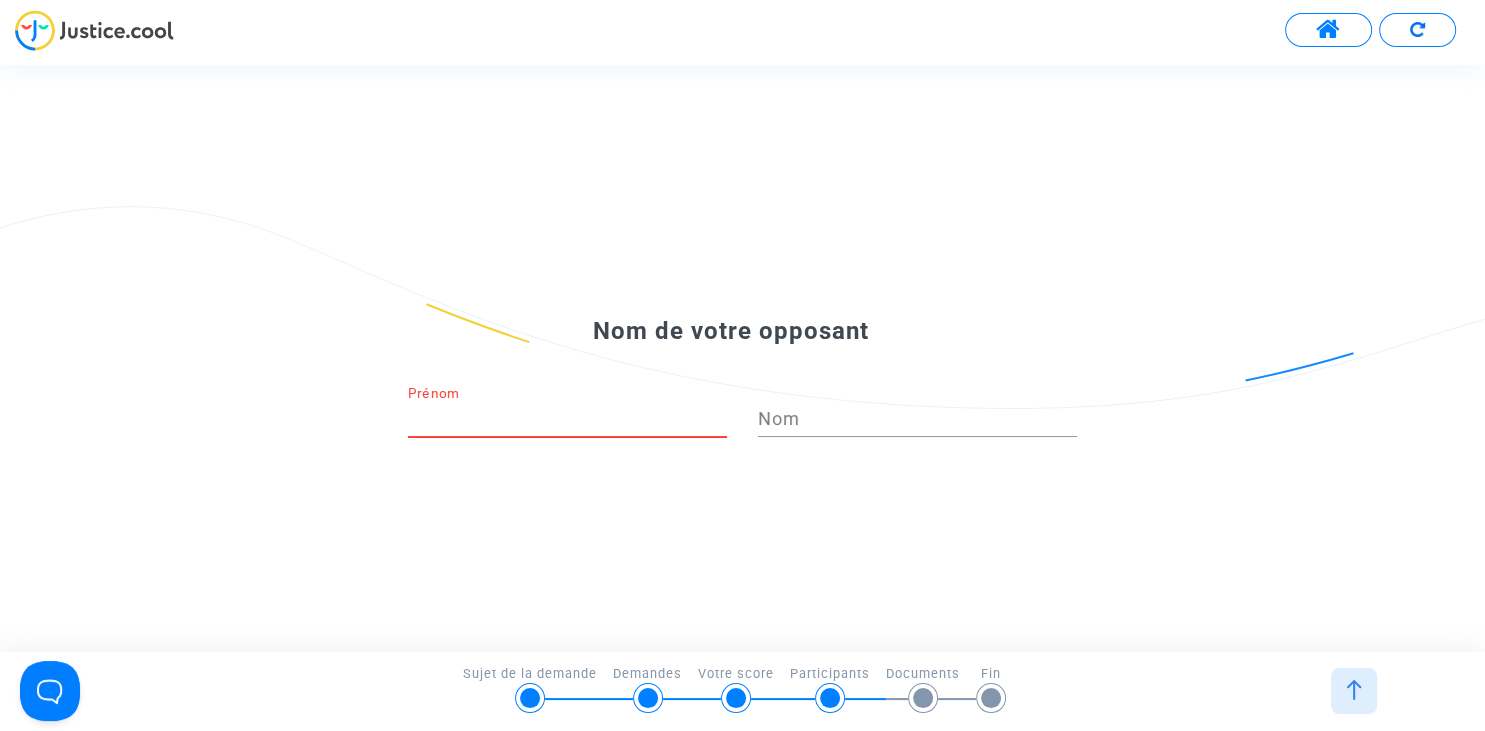 click on "Prénom" at bounding box center (567, 419) 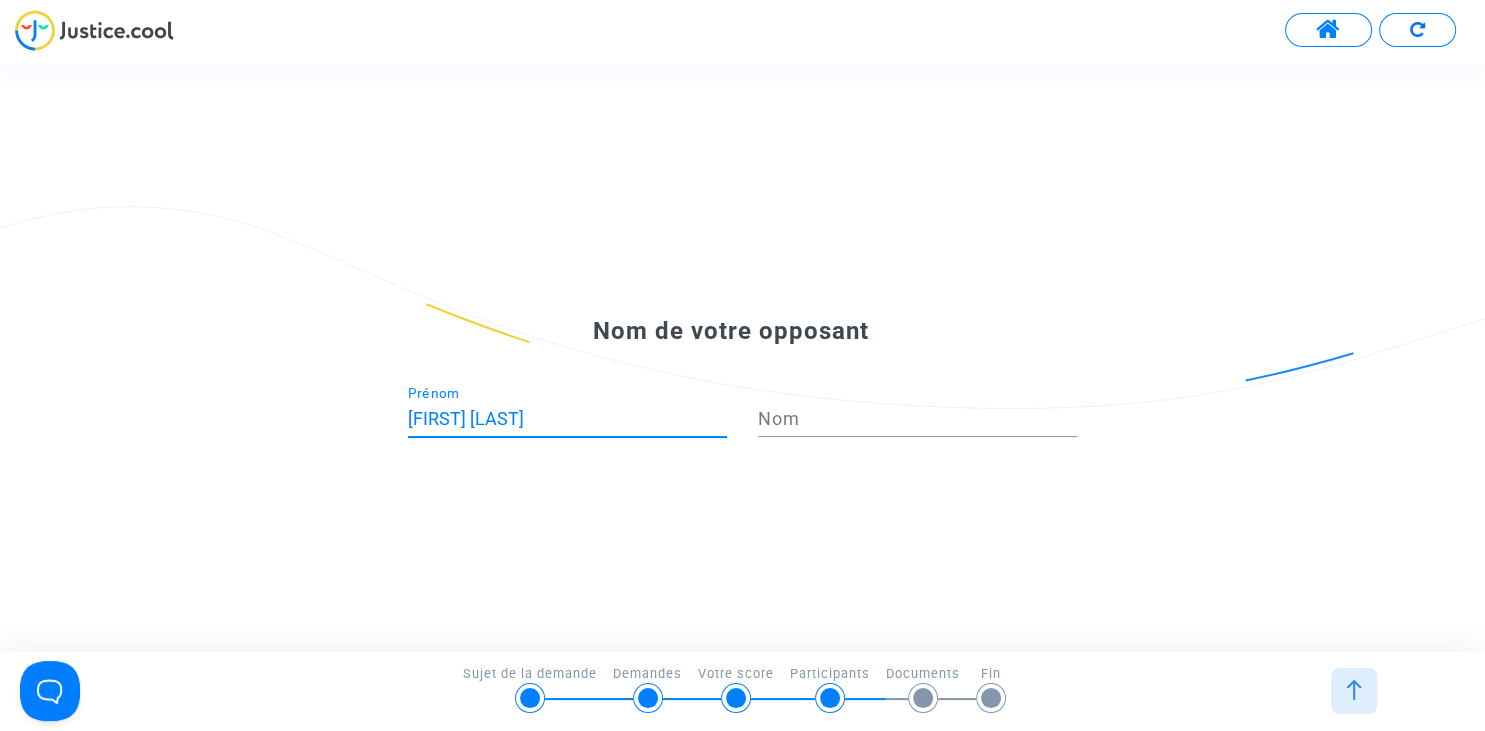 drag, startPoint x: 458, startPoint y: 417, endPoint x: 655, endPoint y: 412, distance: 197.06345 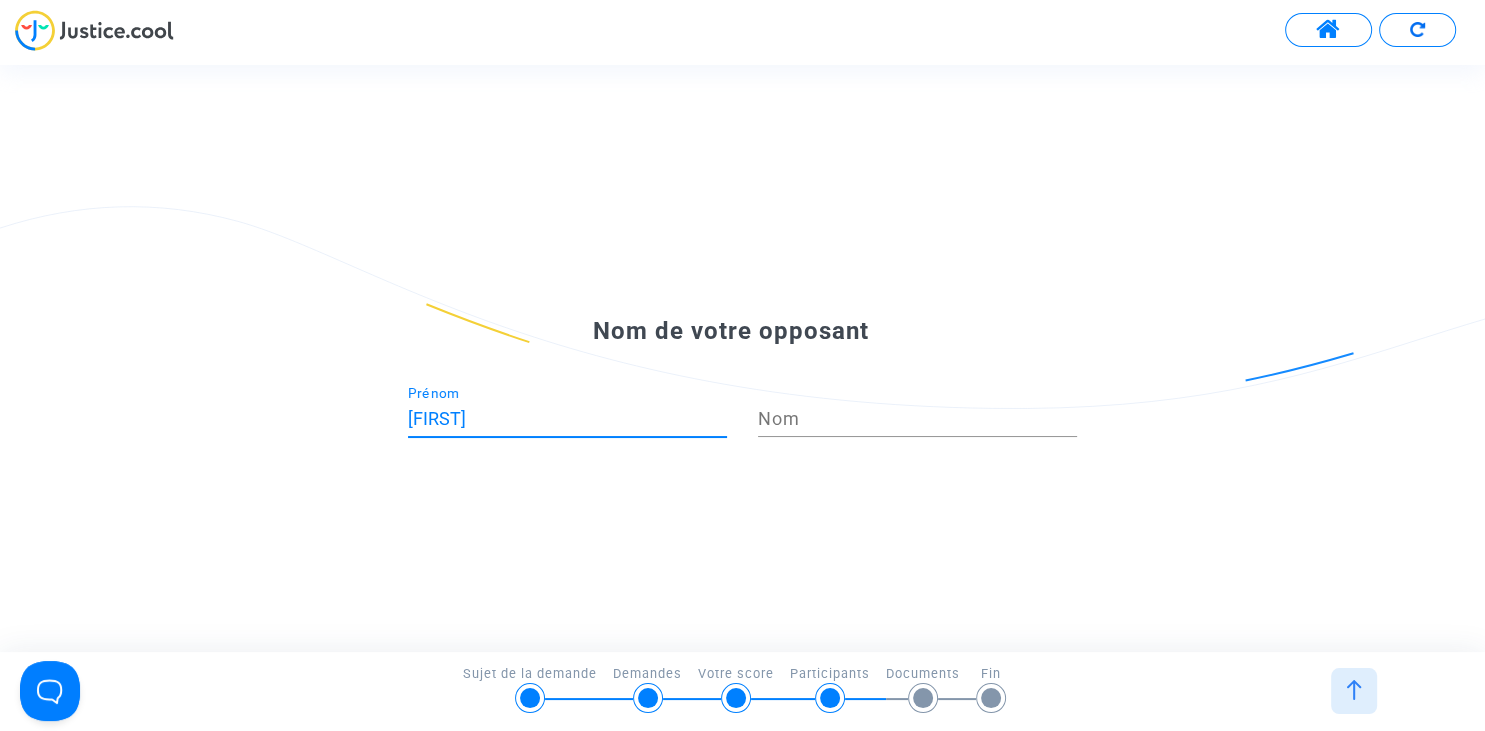 type on "[FIRST]" 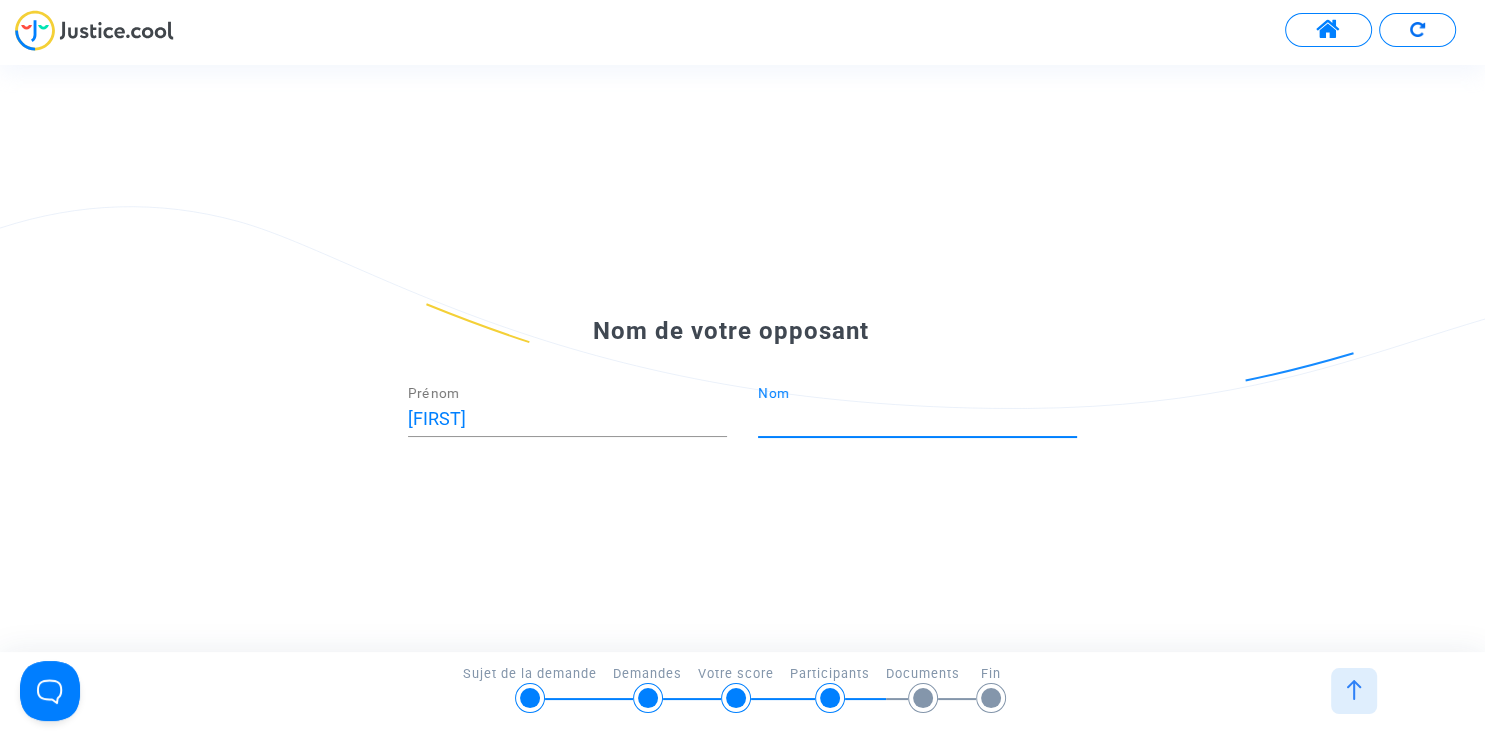 click on "Nom" at bounding box center (917, 419) 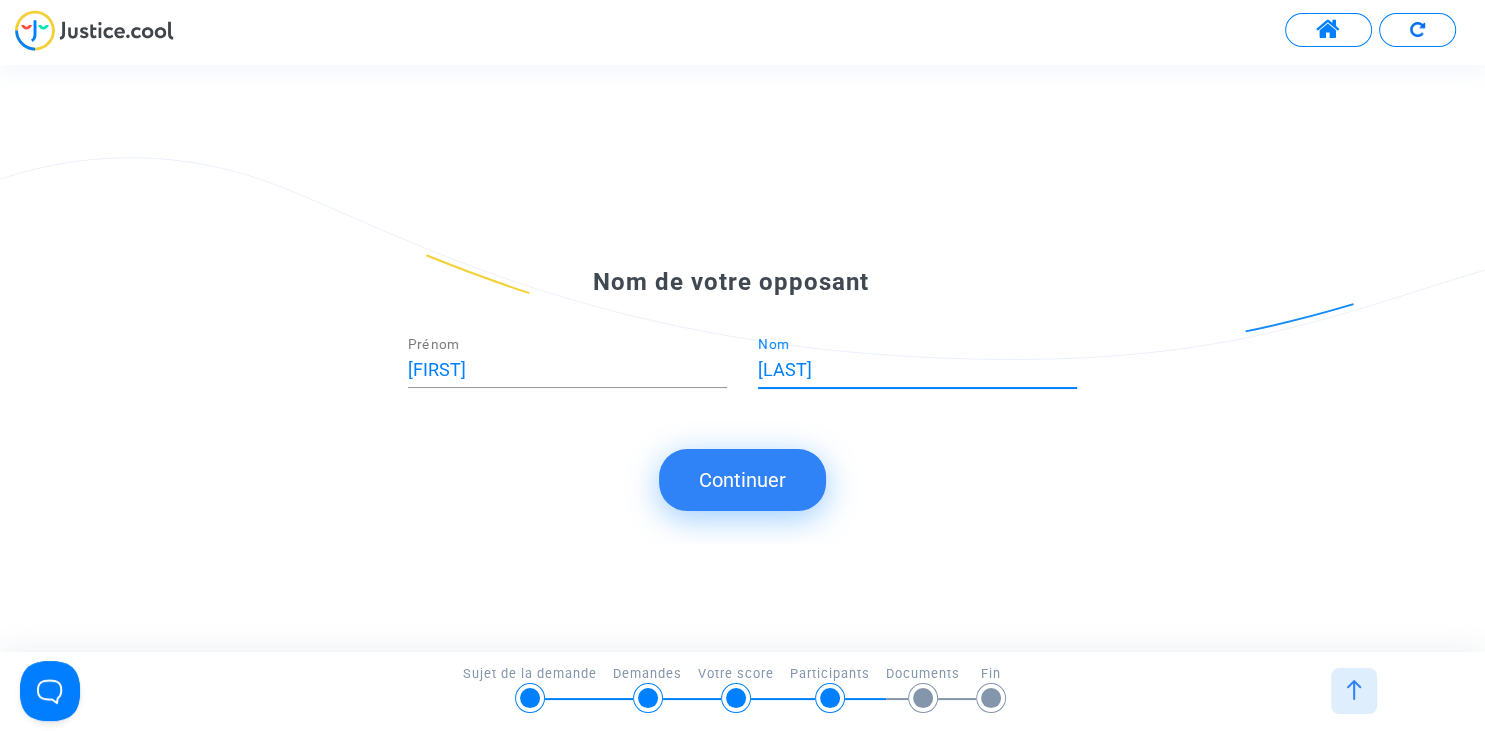 type on "[LAST]" 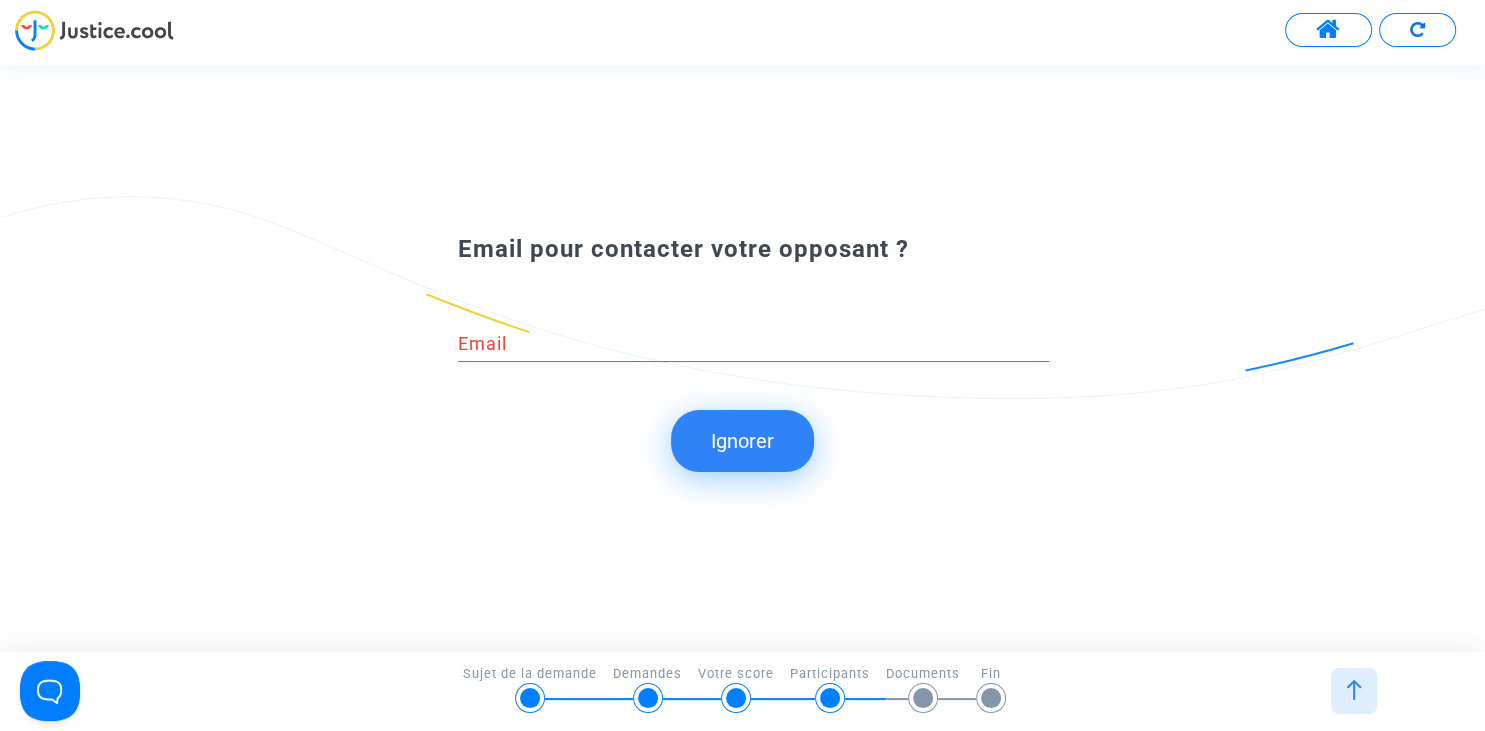 click on "Ignorer" 